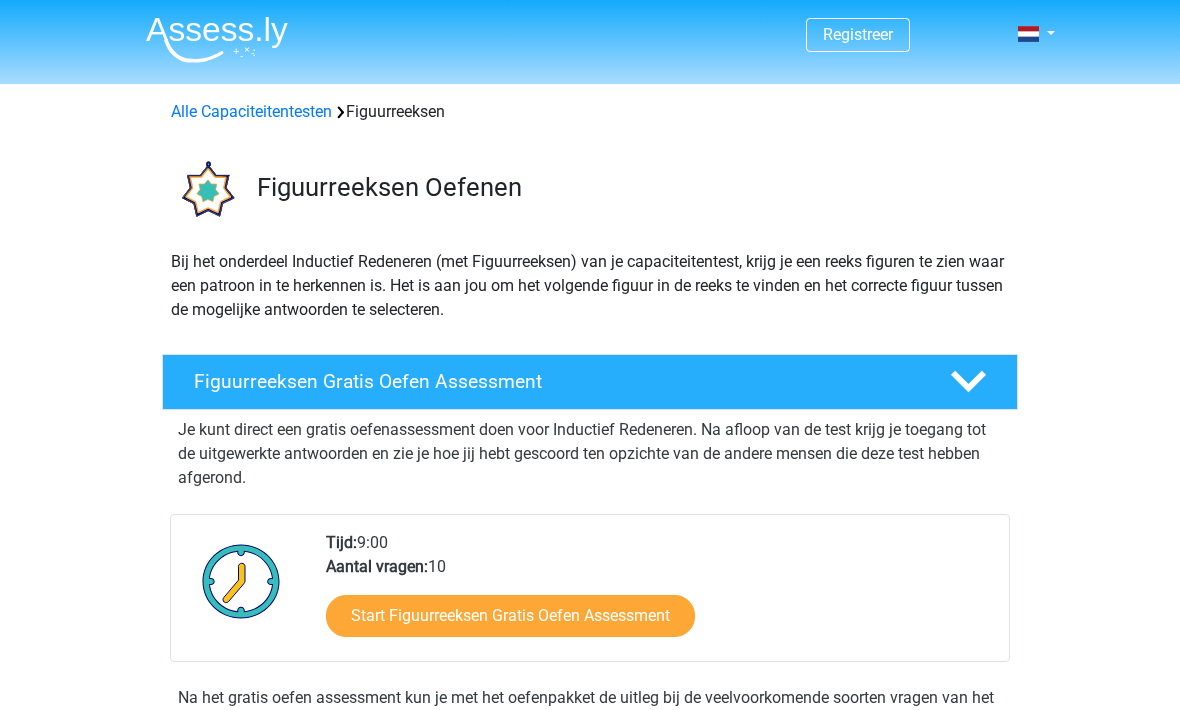 scroll, scrollTop: 0, scrollLeft: 0, axis: both 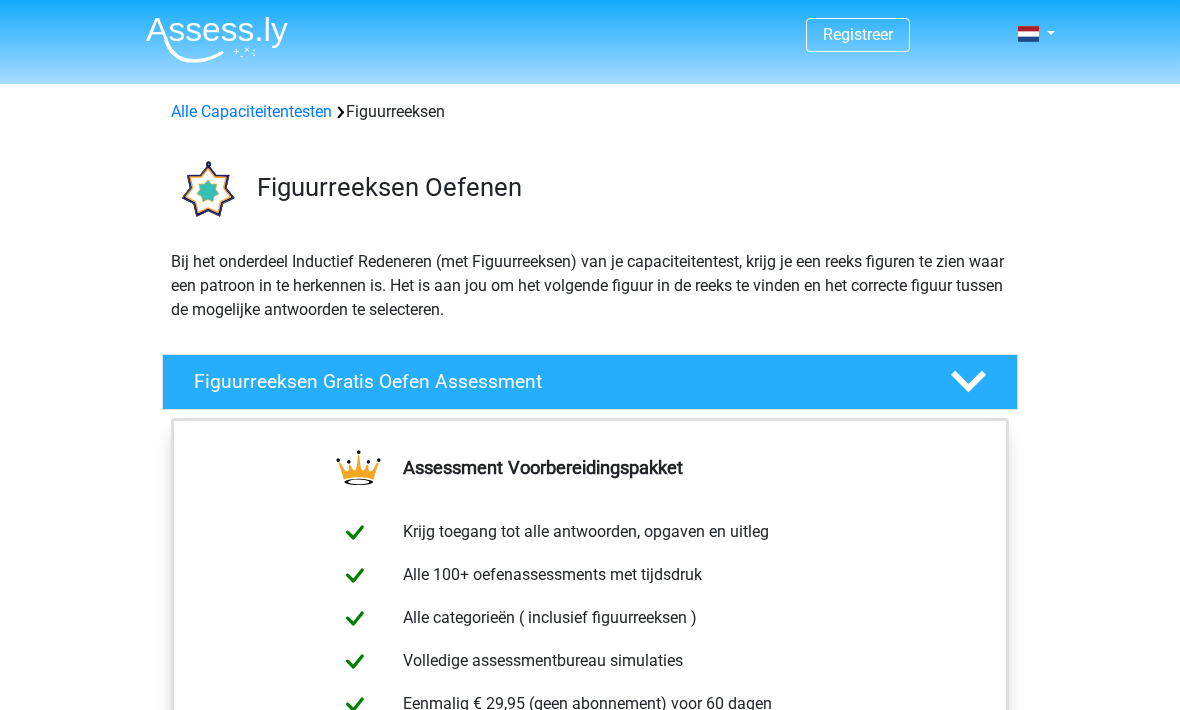 click on "Registreer
Nederlands
English" at bounding box center [590, 1125] 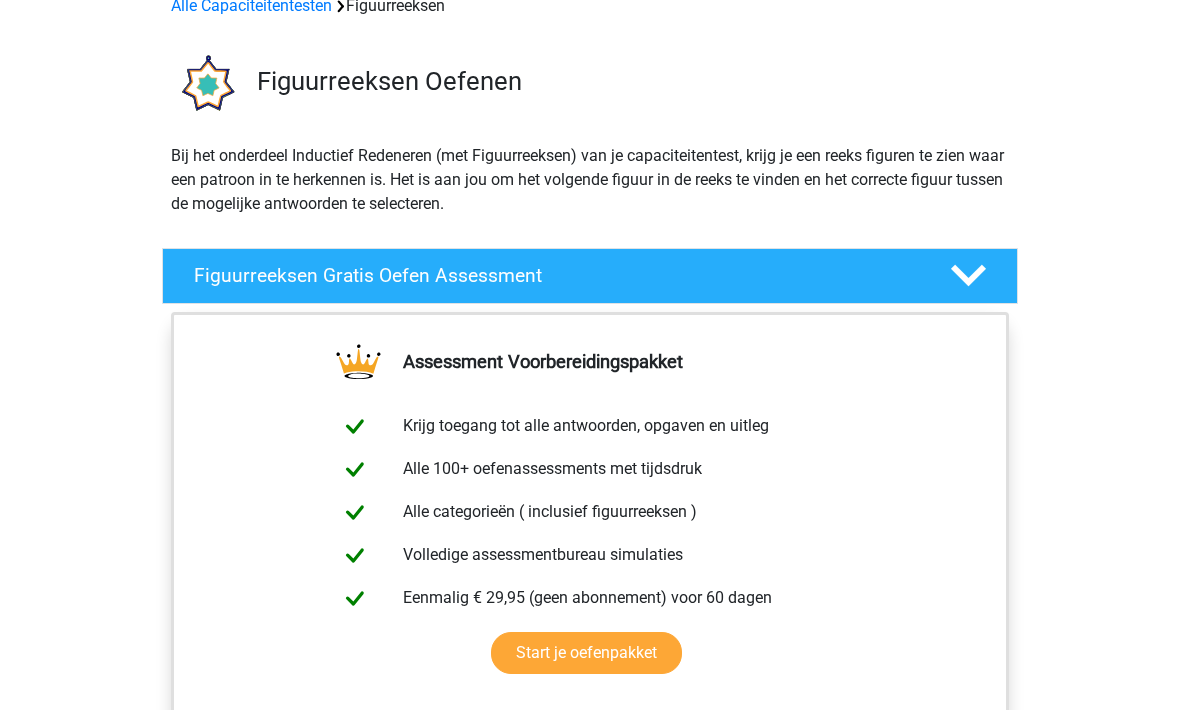 scroll, scrollTop: 112, scrollLeft: 0, axis: vertical 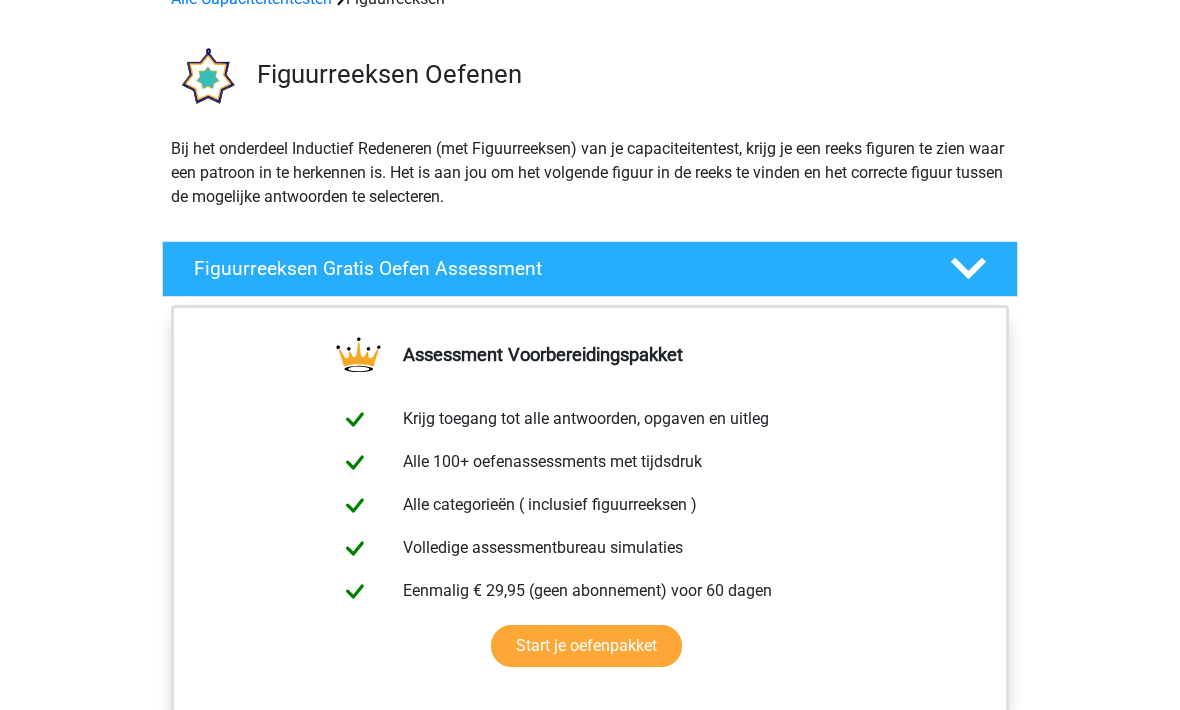 click 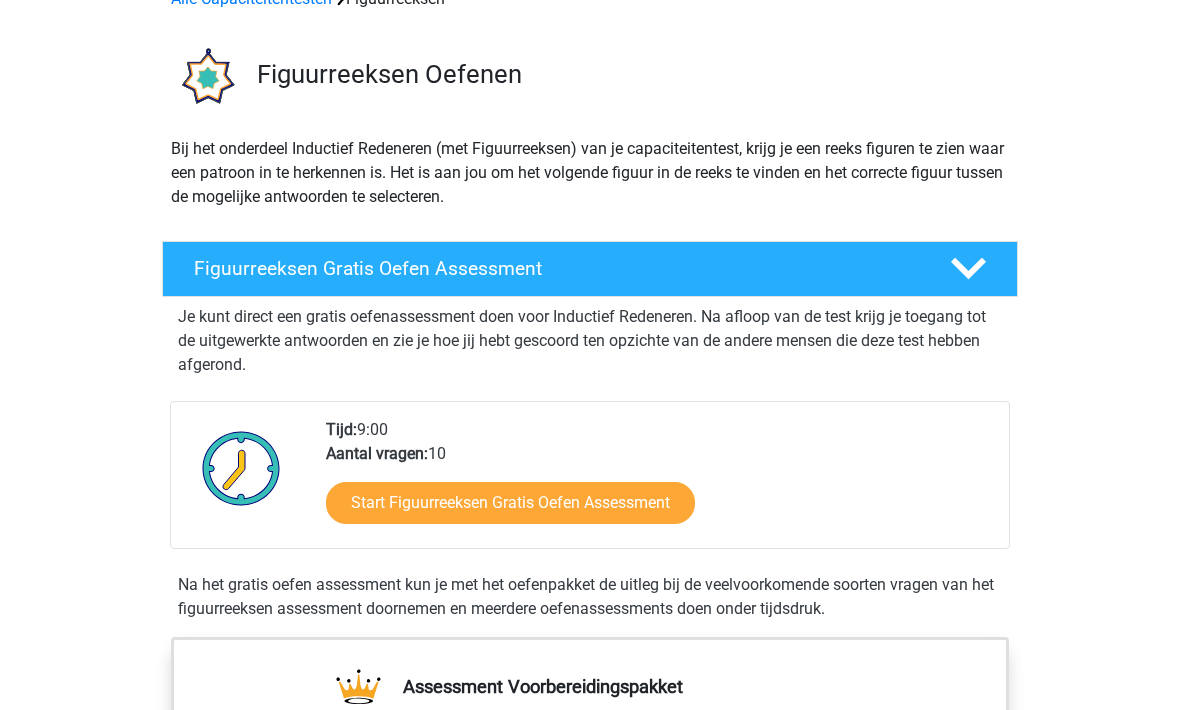 click on "Start Figuurreeksen
Gratis Oefen Assessment" at bounding box center (510, 503) 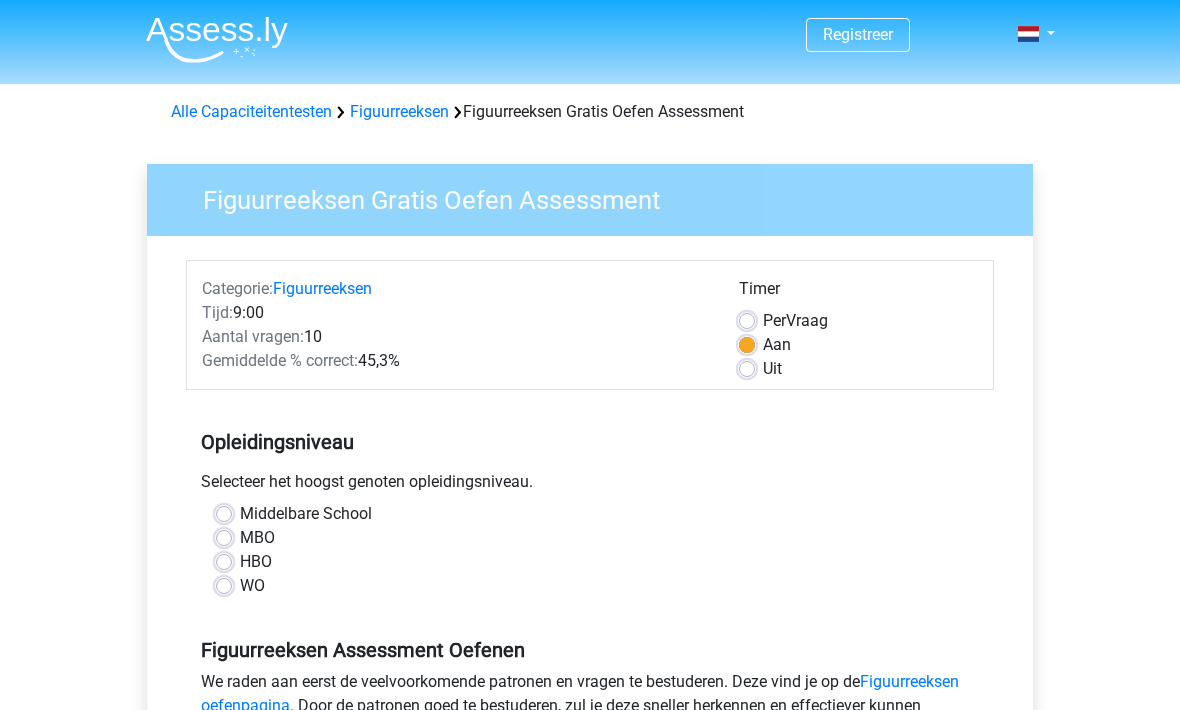 scroll, scrollTop: 10, scrollLeft: 0, axis: vertical 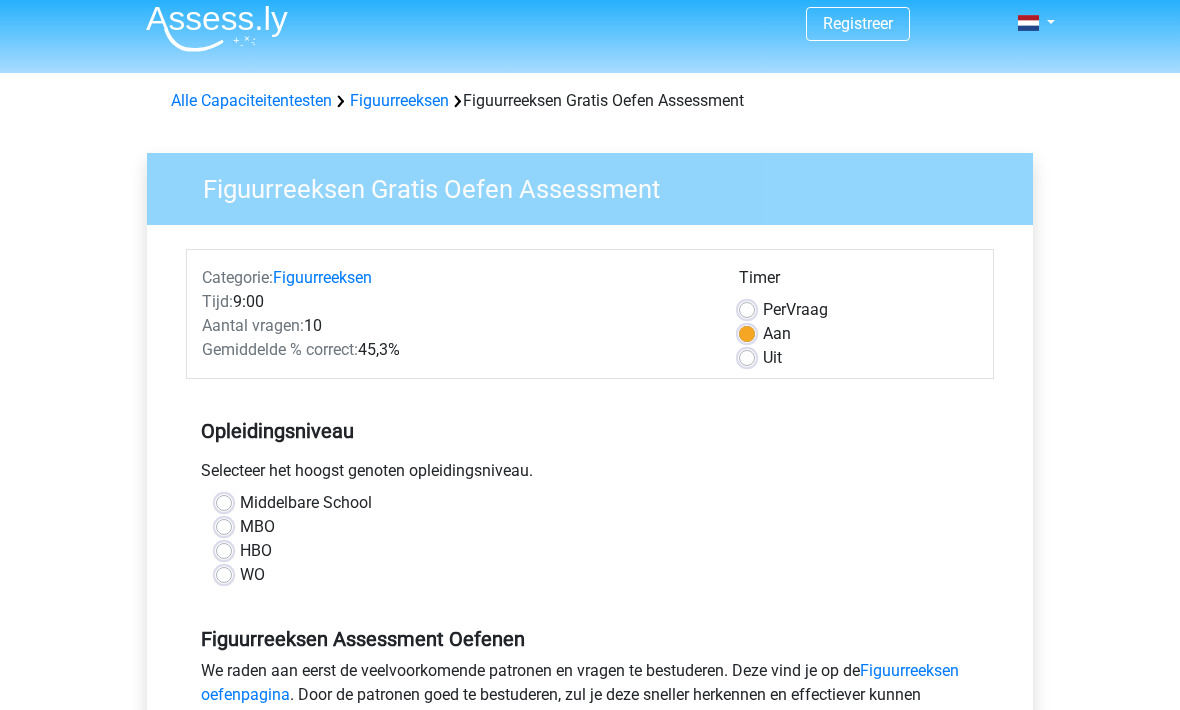 click on "Middelbare School" at bounding box center (306, 504) 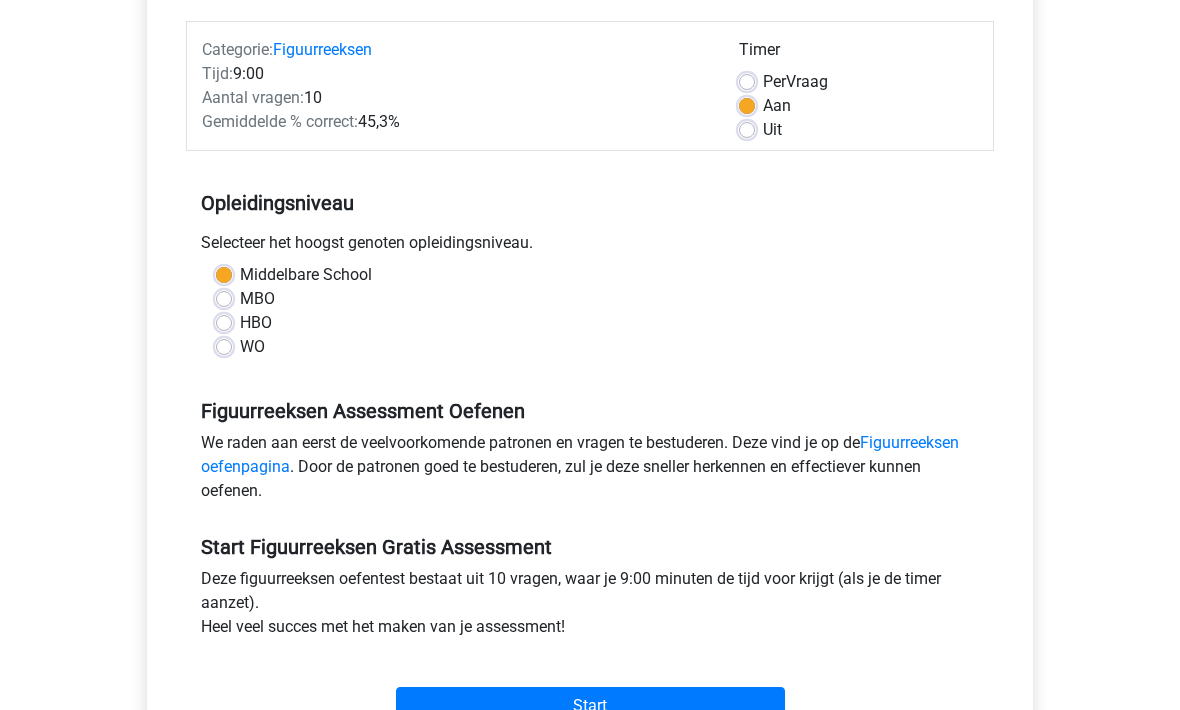 scroll, scrollTop: 239, scrollLeft: 0, axis: vertical 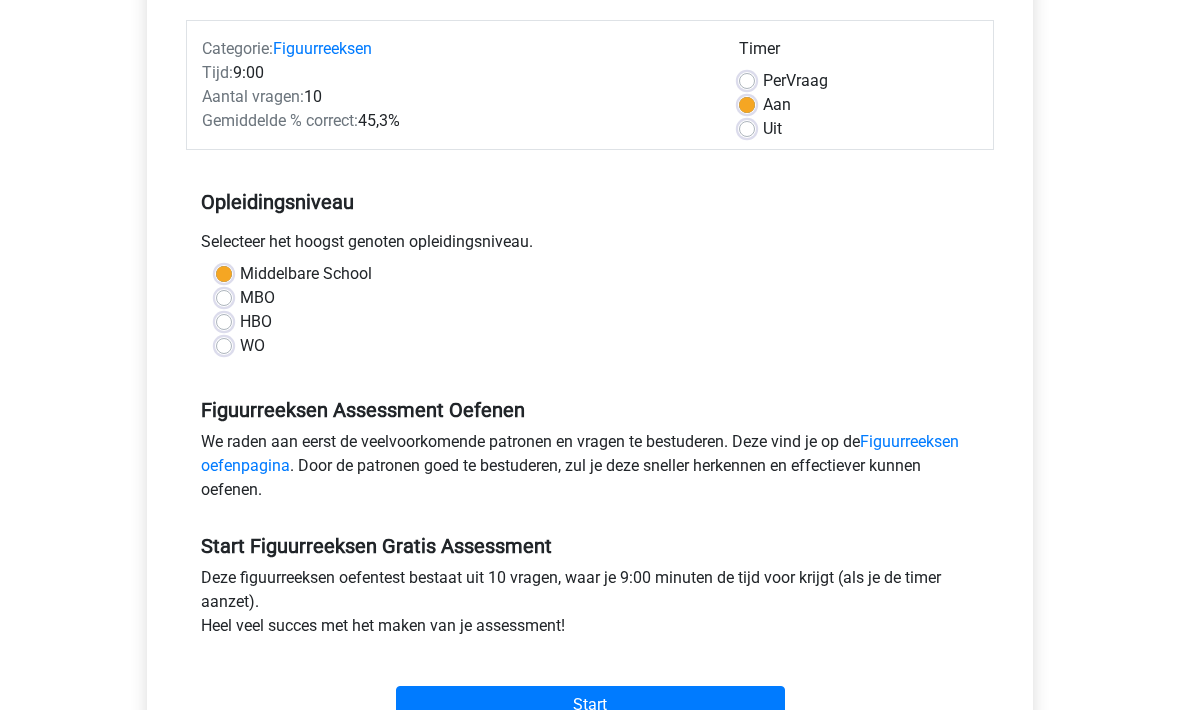 click on "Start" at bounding box center (590, 706) 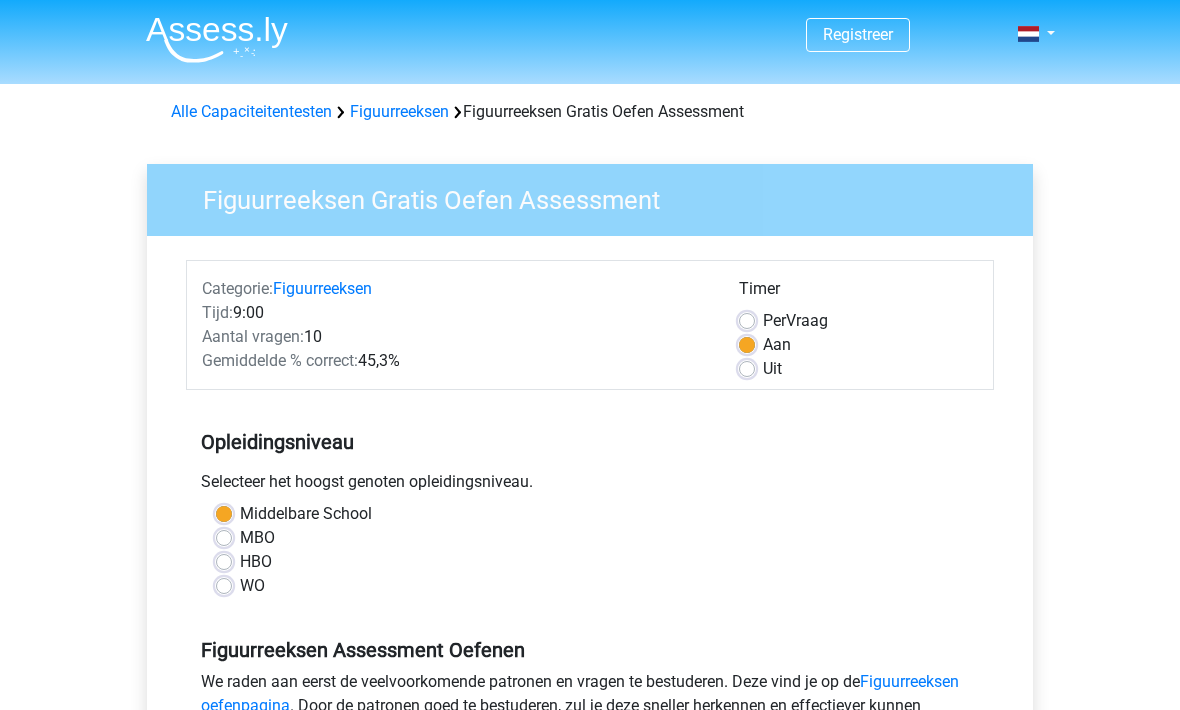 scroll, scrollTop: 305, scrollLeft: 0, axis: vertical 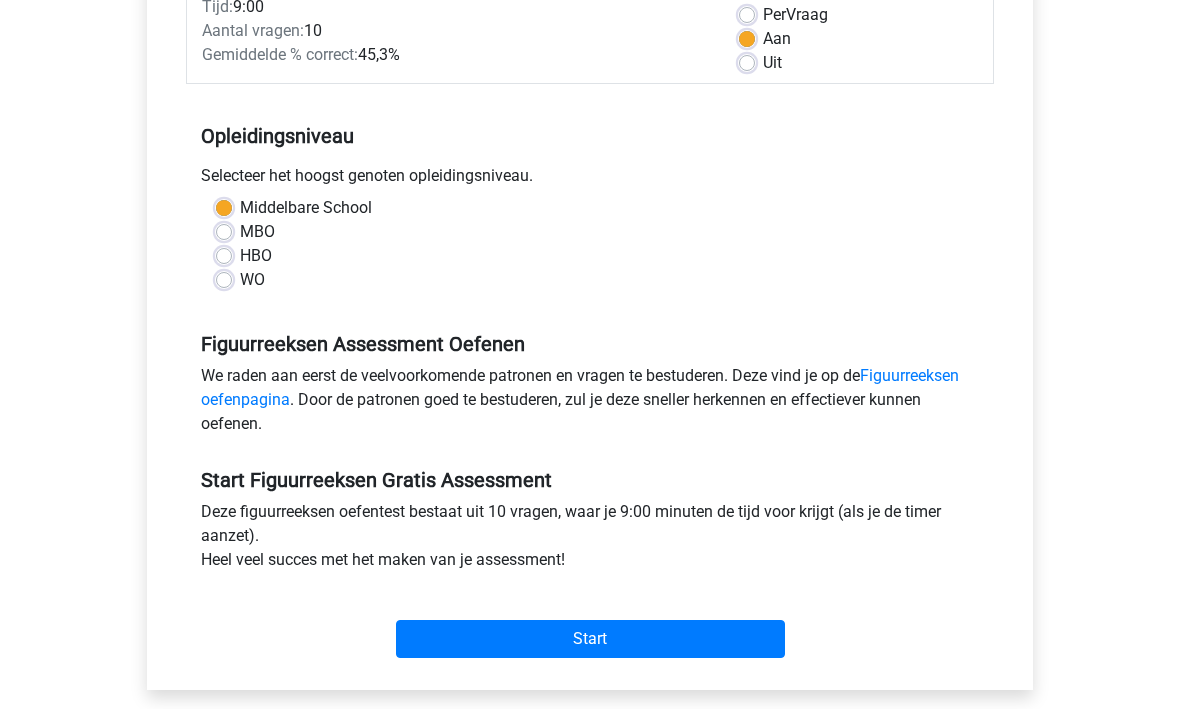 click on "Figuurreeksen
oefenpagina" at bounding box center [580, 388] 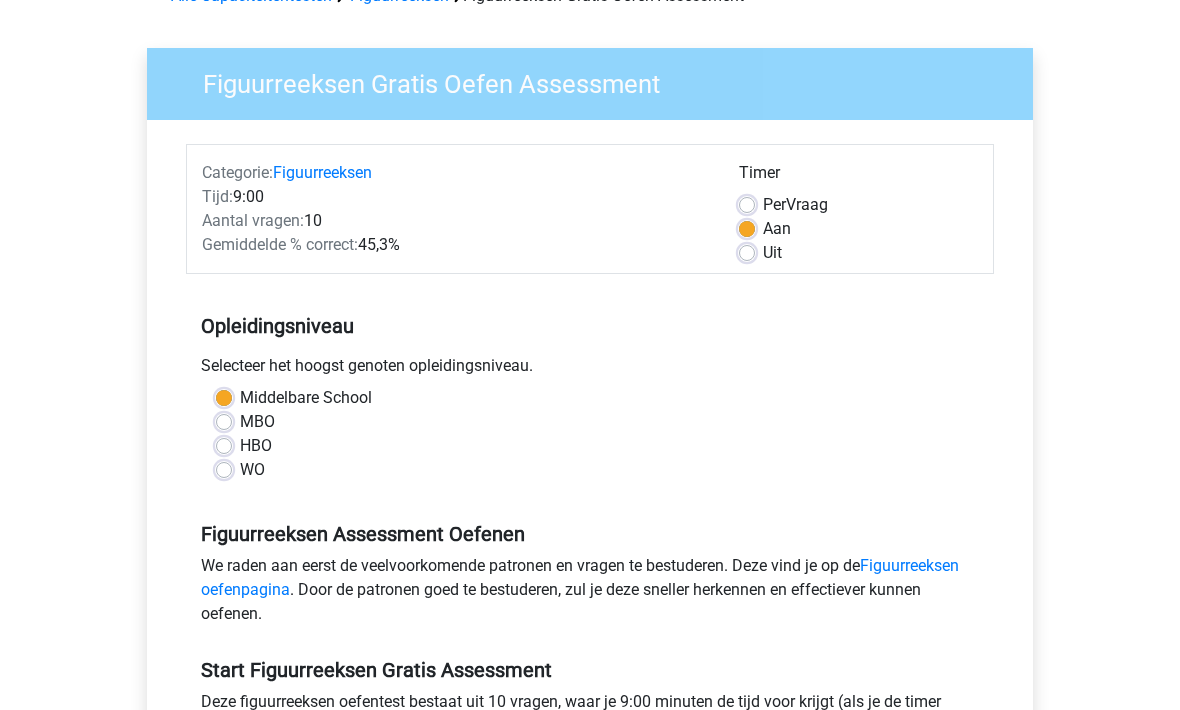 scroll, scrollTop: 0, scrollLeft: 0, axis: both 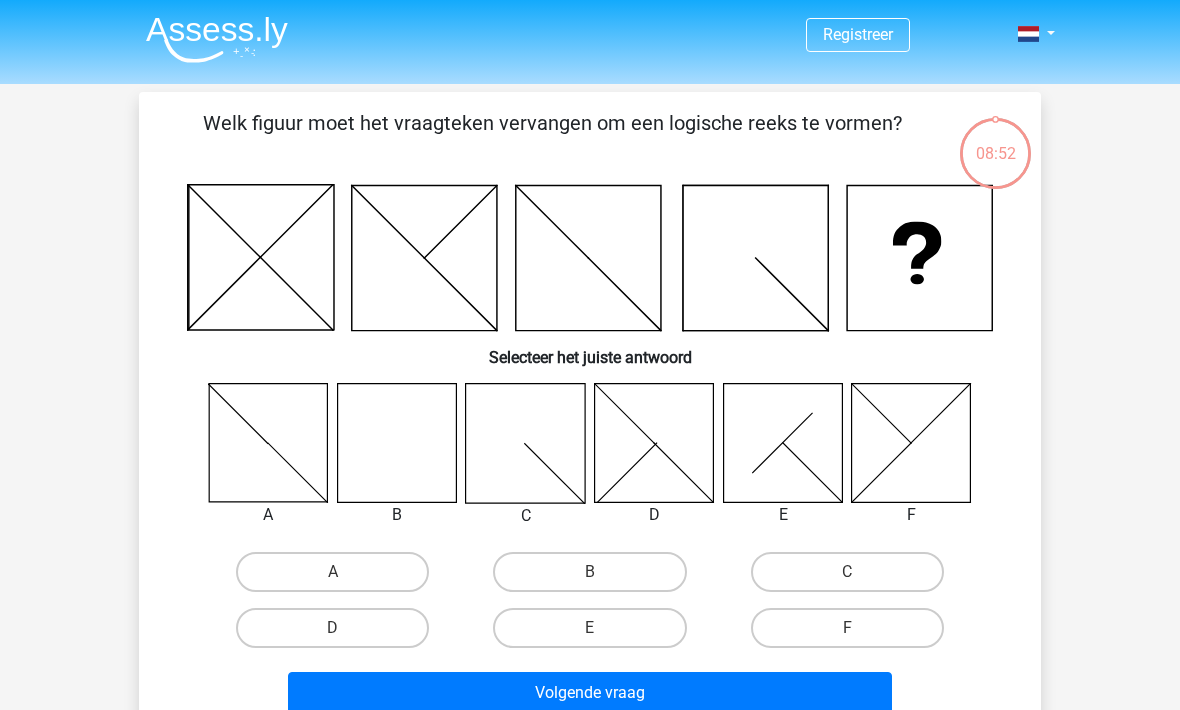 click on "B" at bounding box center (589, 572) 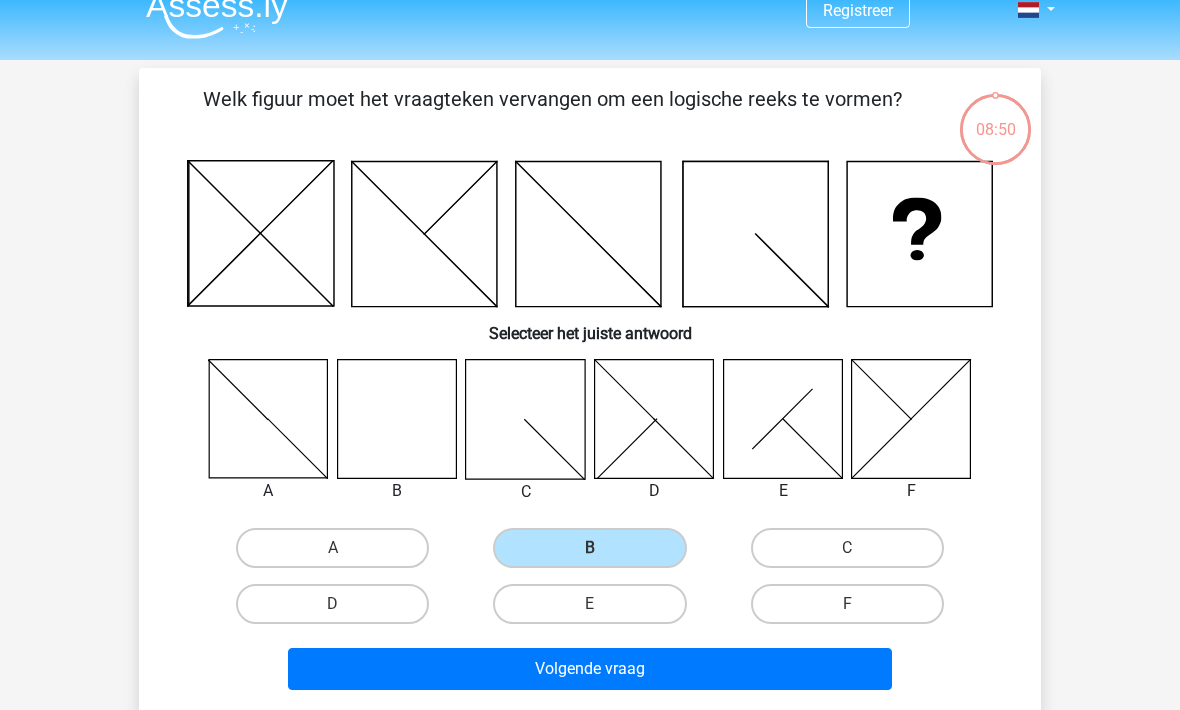 click on "Volgende vraag" at bounding box center [590, 670] 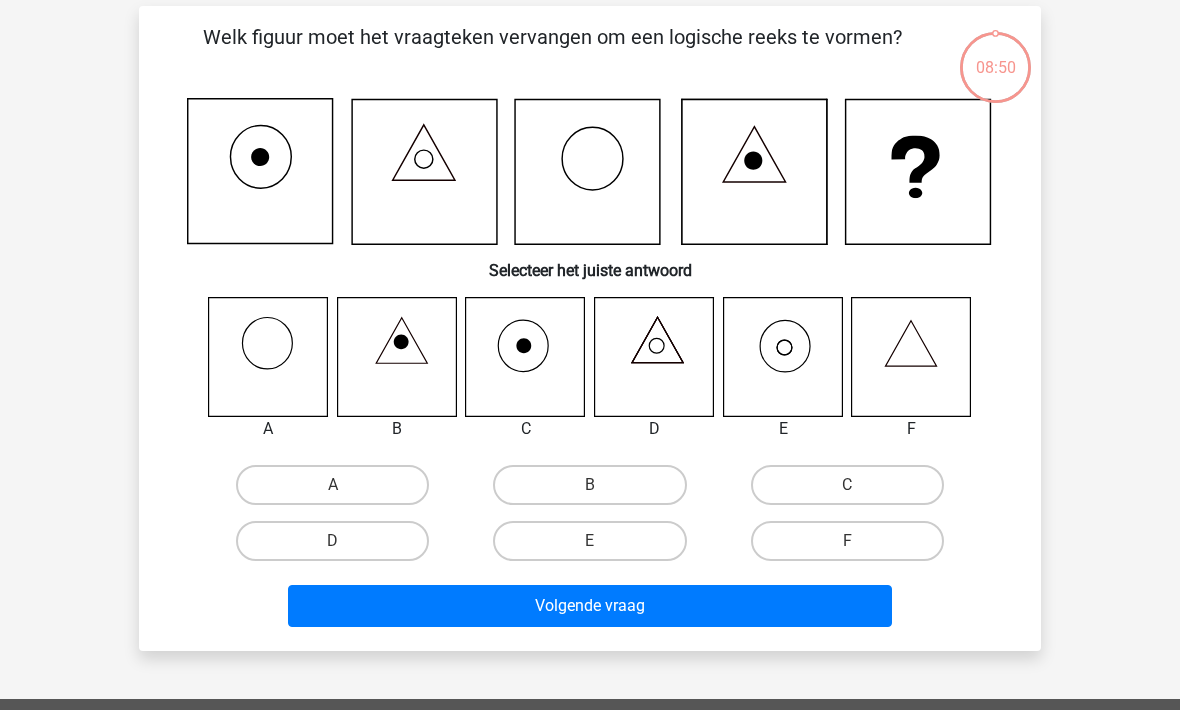 scroll, scrollTop: 92, scrollLeft: 0, axis: vertical 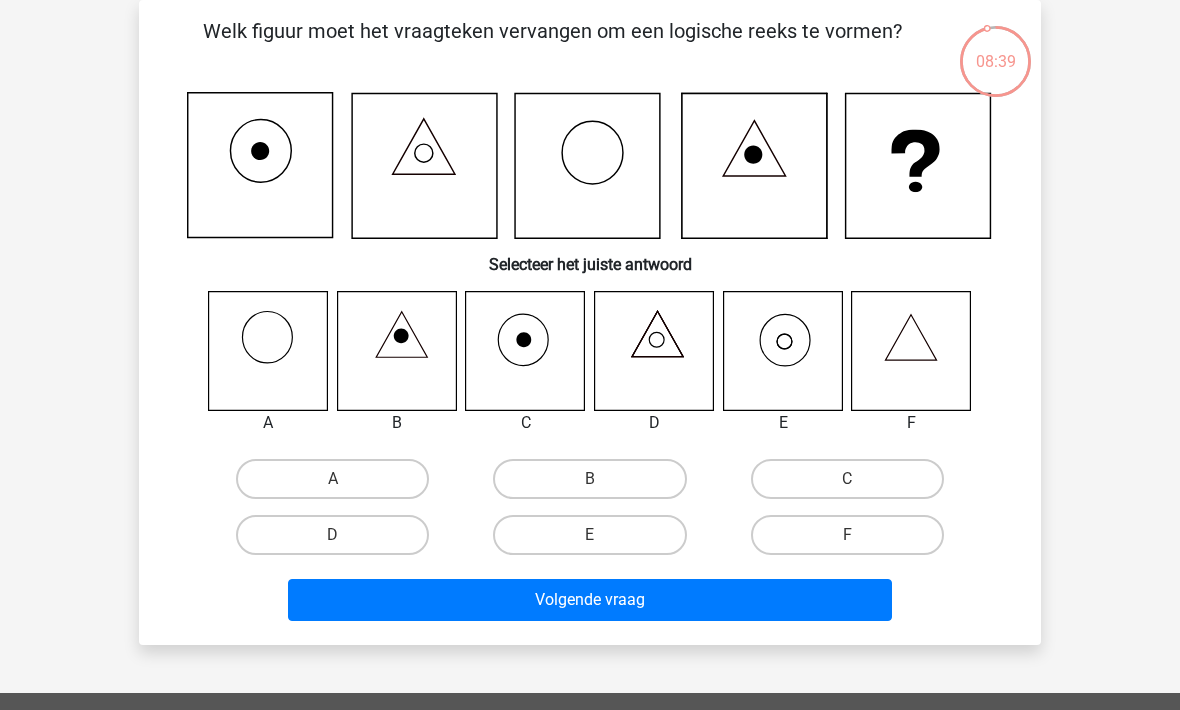 click on "C" at bounding box center [847, 479] 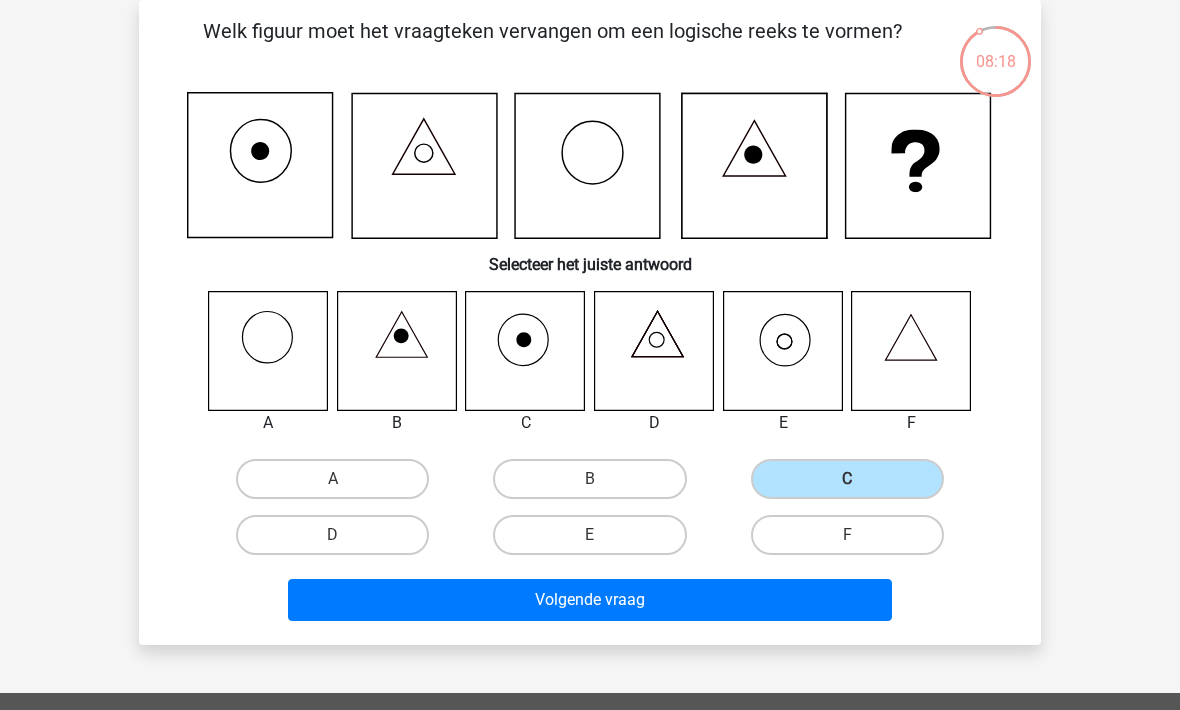 click on "Volgende vraag" at bounding box center (590, 600) 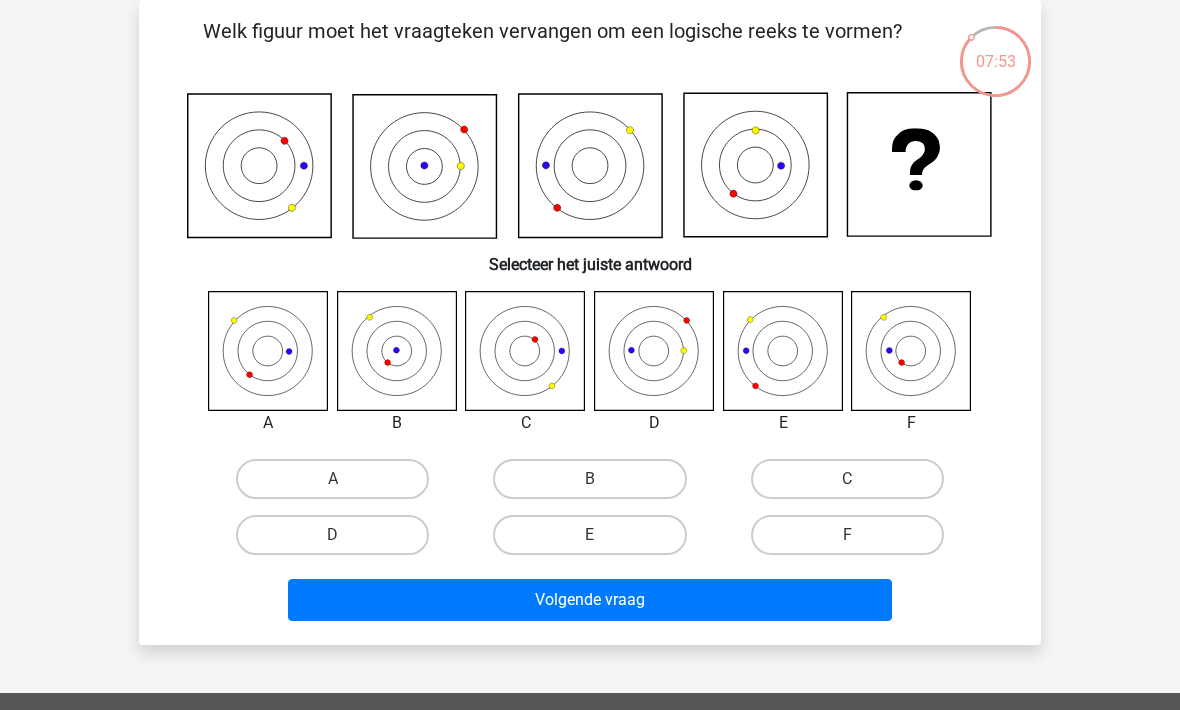 click on "D" at bounding box center (332, 535) 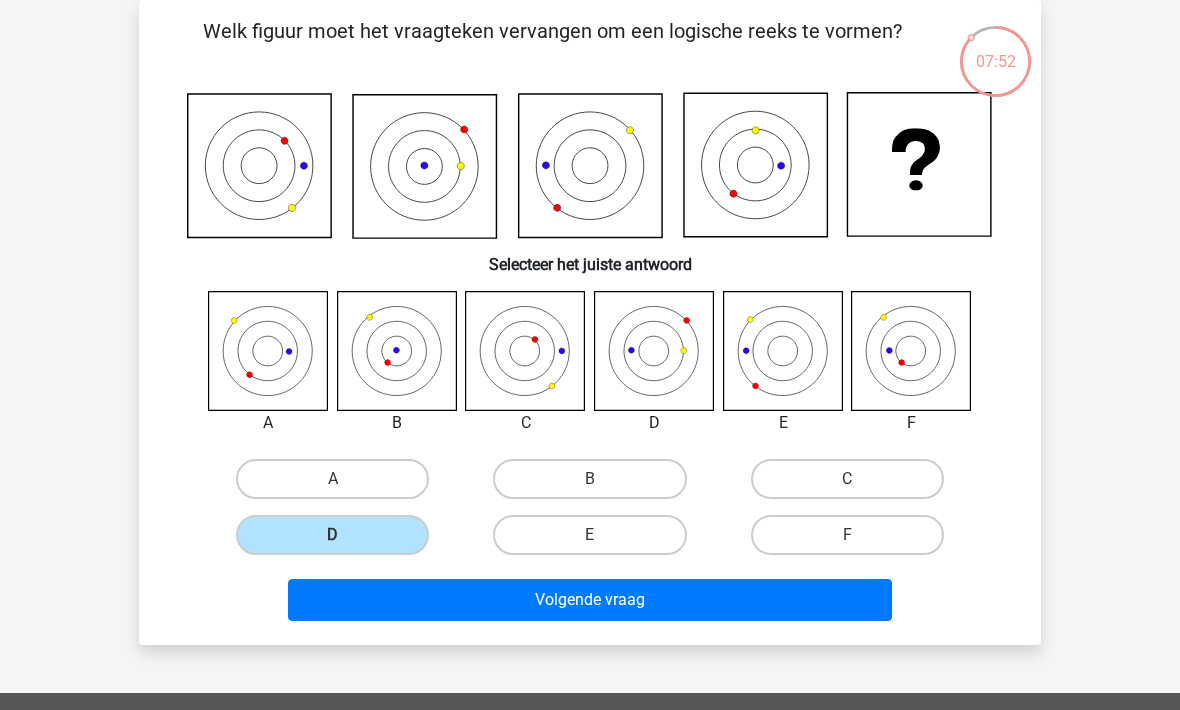 click on "Volgende vraag" at bounding box center (590, 600) 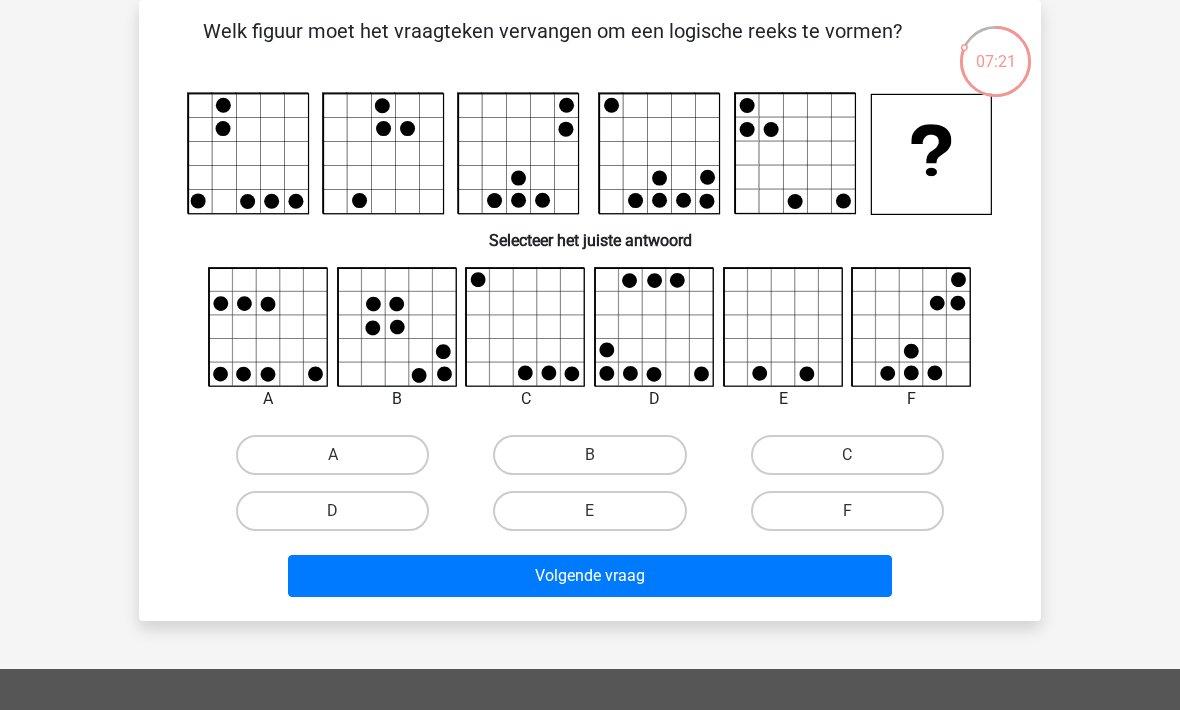 click on "C" at bounding box center [847, 455] 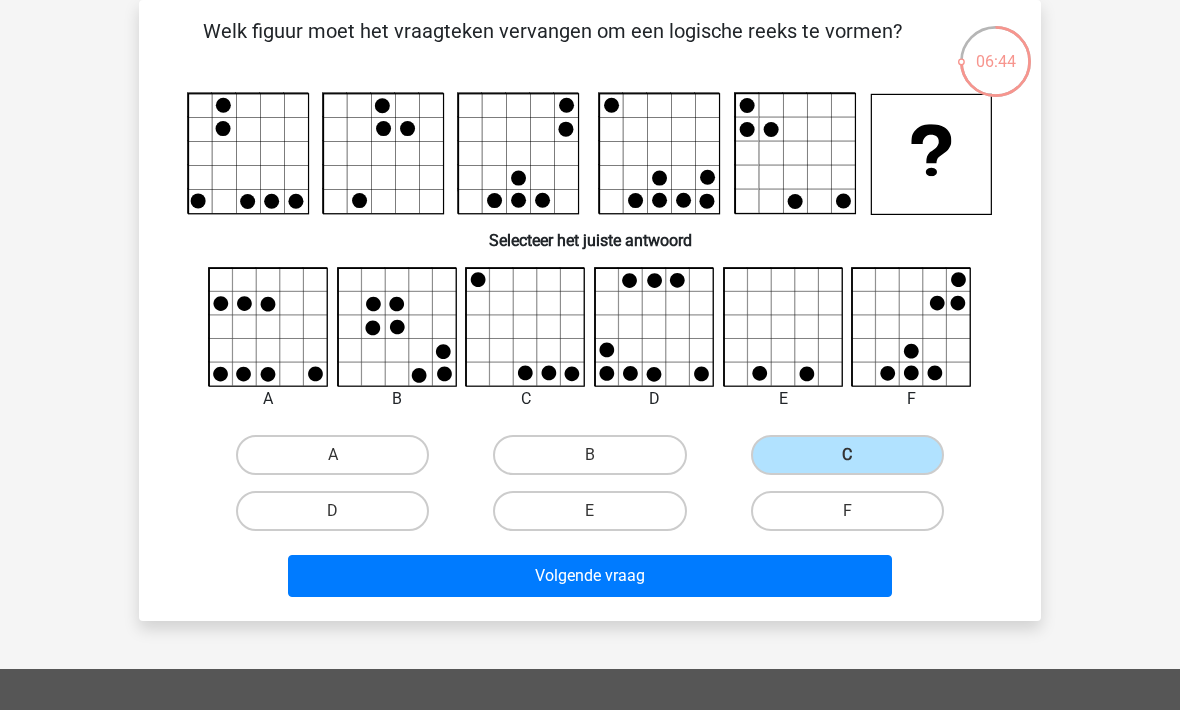 click on "Volgende vraag" at bounding box center [590, 576] 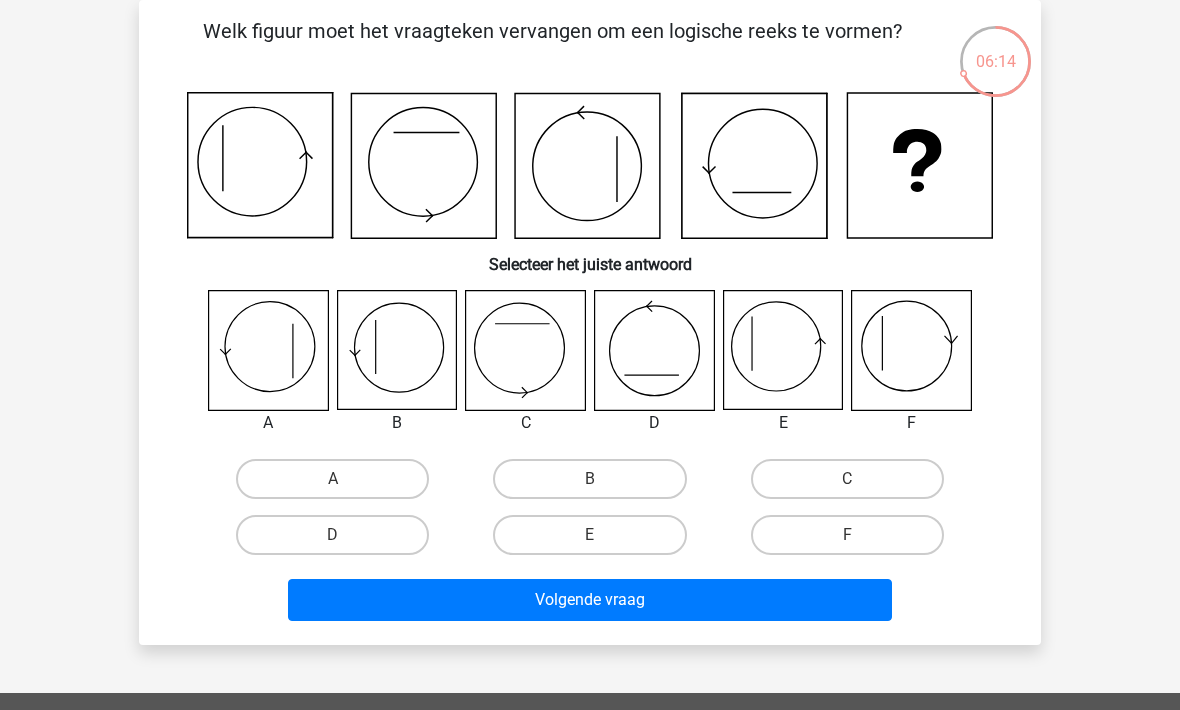 click on "C" at bounding box center [847, 479] 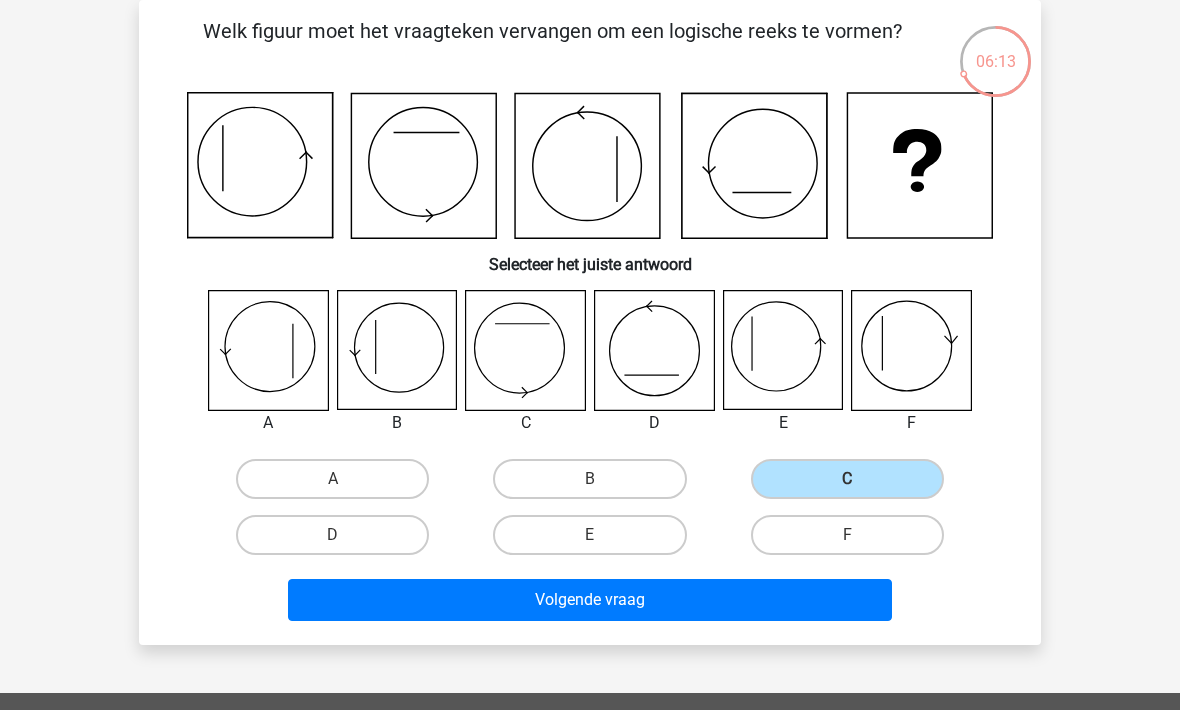 click on "Volgende vraag" at bounding box center [590, 600] 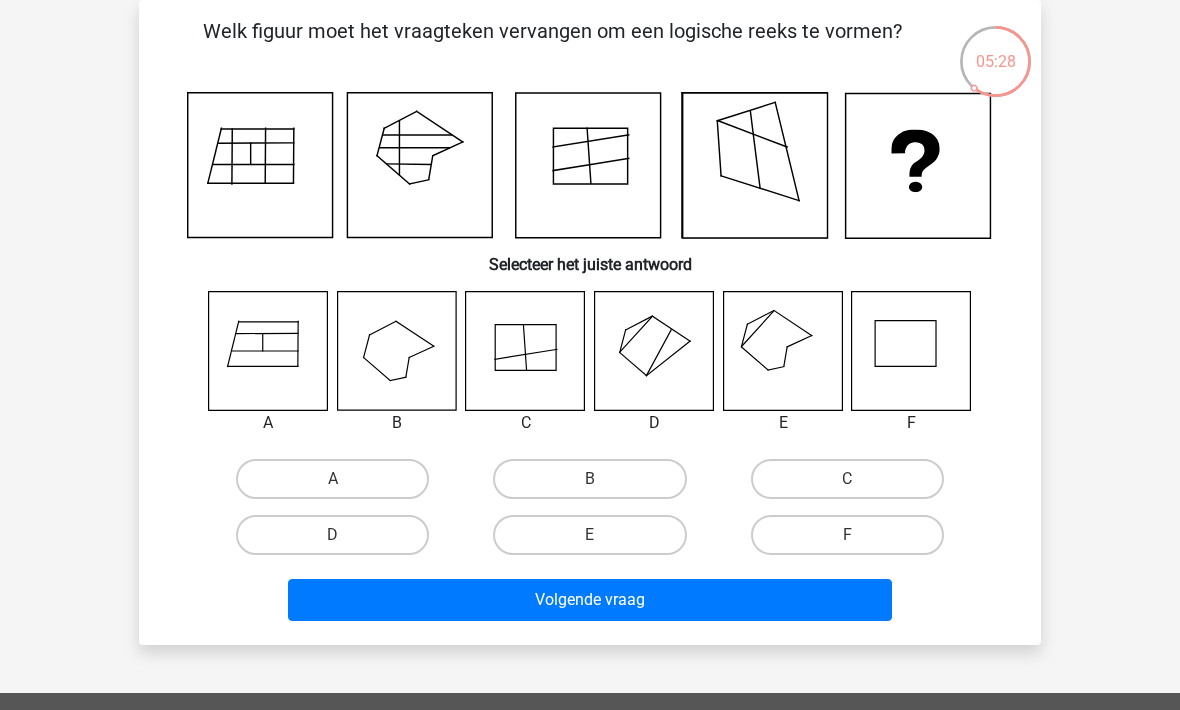 click on "E" at bounding box center (589, 535) 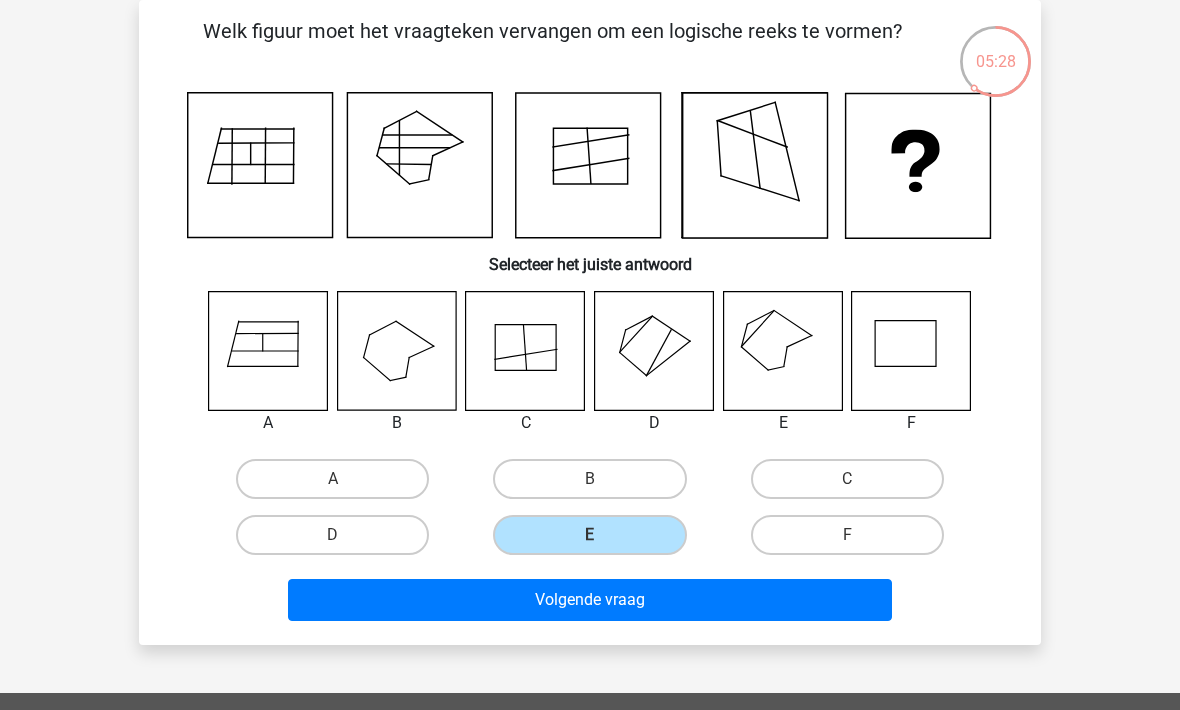 click on "Volgende vraag" at bounding box center [590, 600] 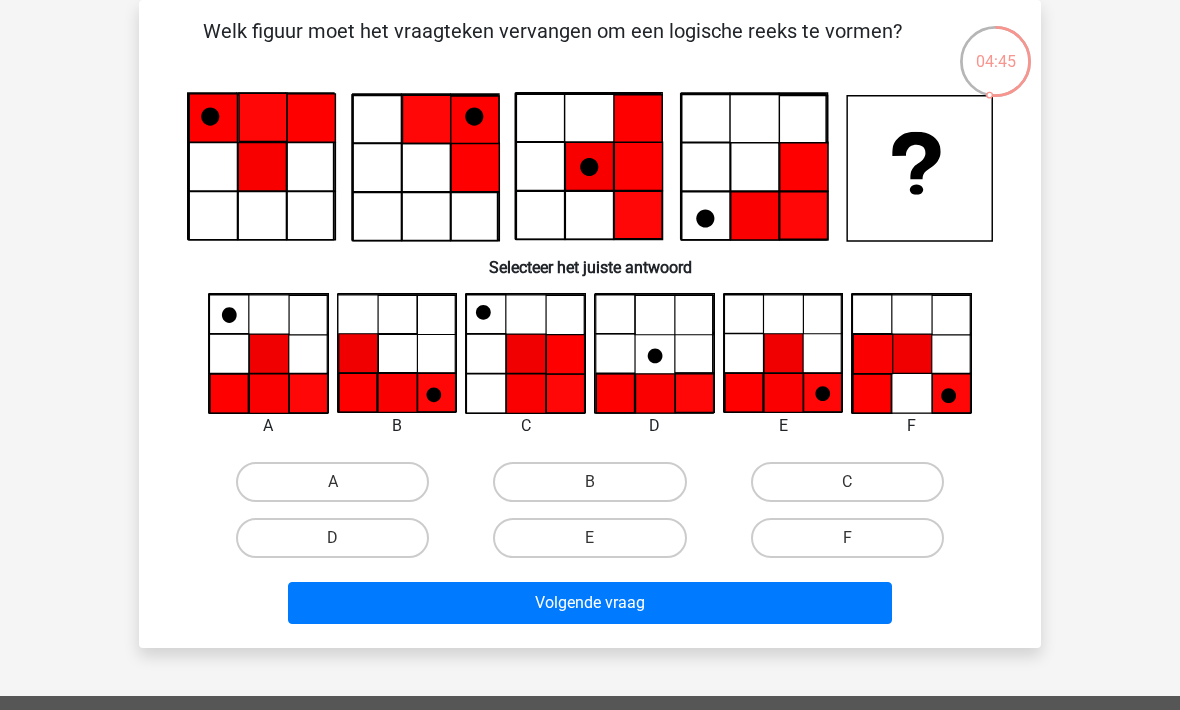 click on "E" at bounding box center [589, 538] 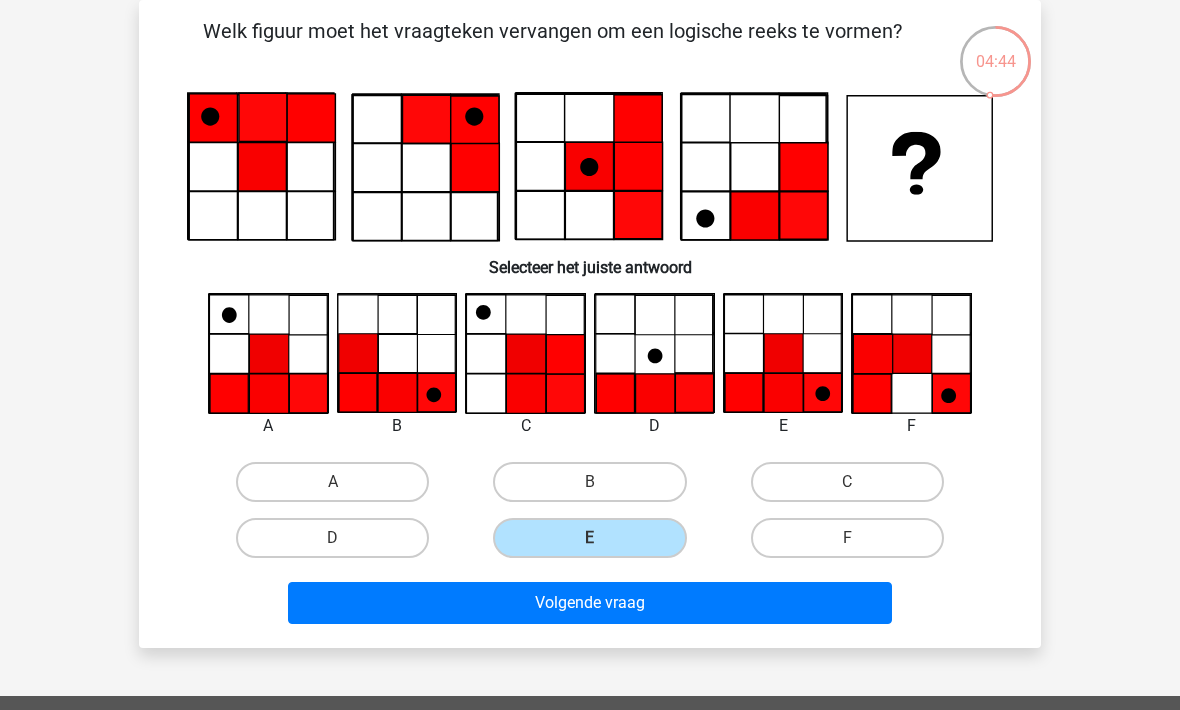 click on "Volgende vraag" at bounding box center (590, 603) 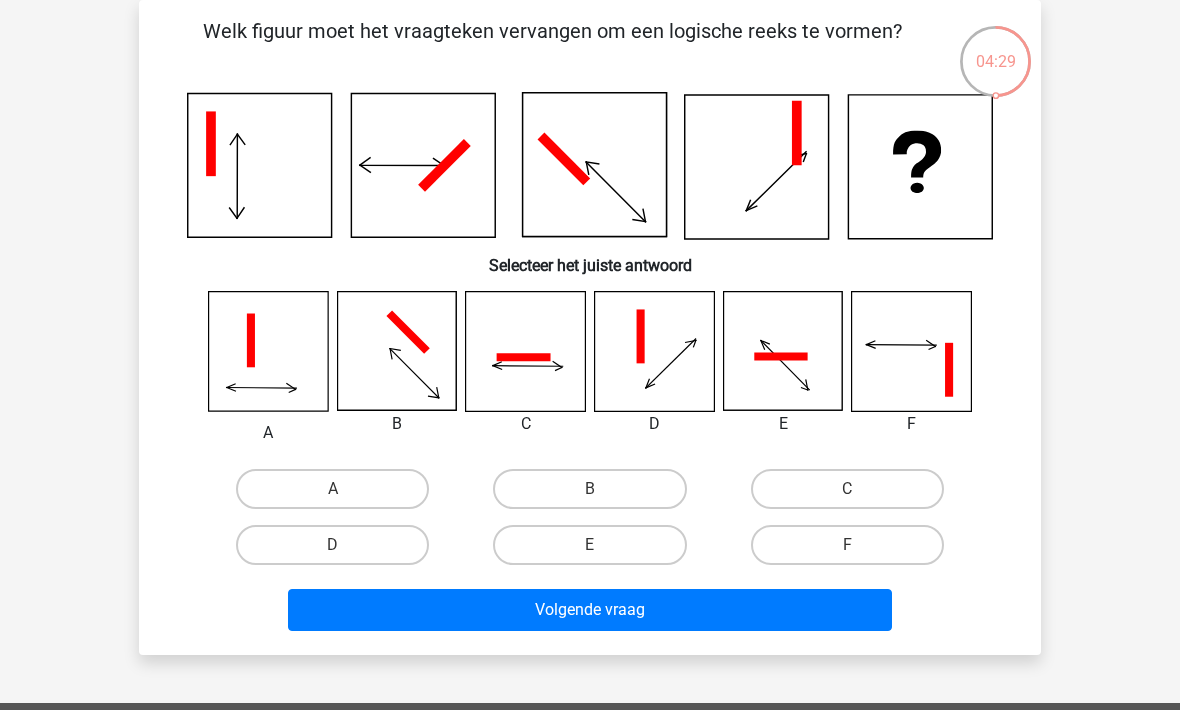 click on "C" at bounding box center (853, 495) 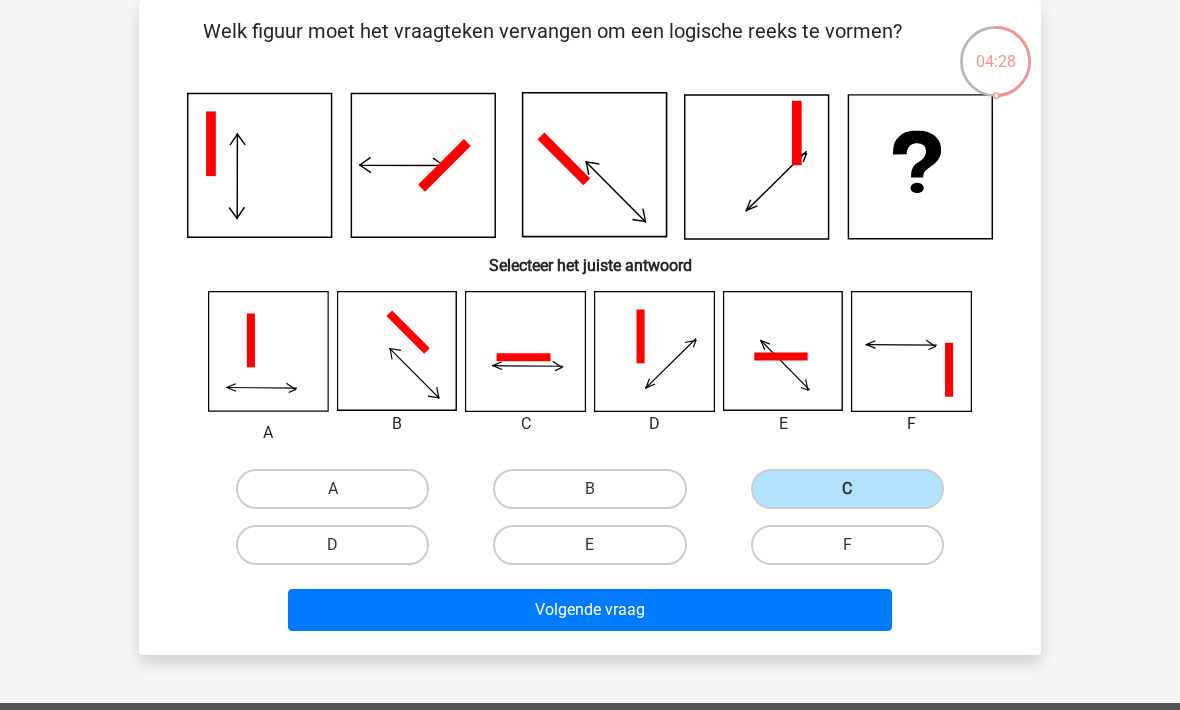 click on "Volgende vraag" at bounding box center (590, 610) 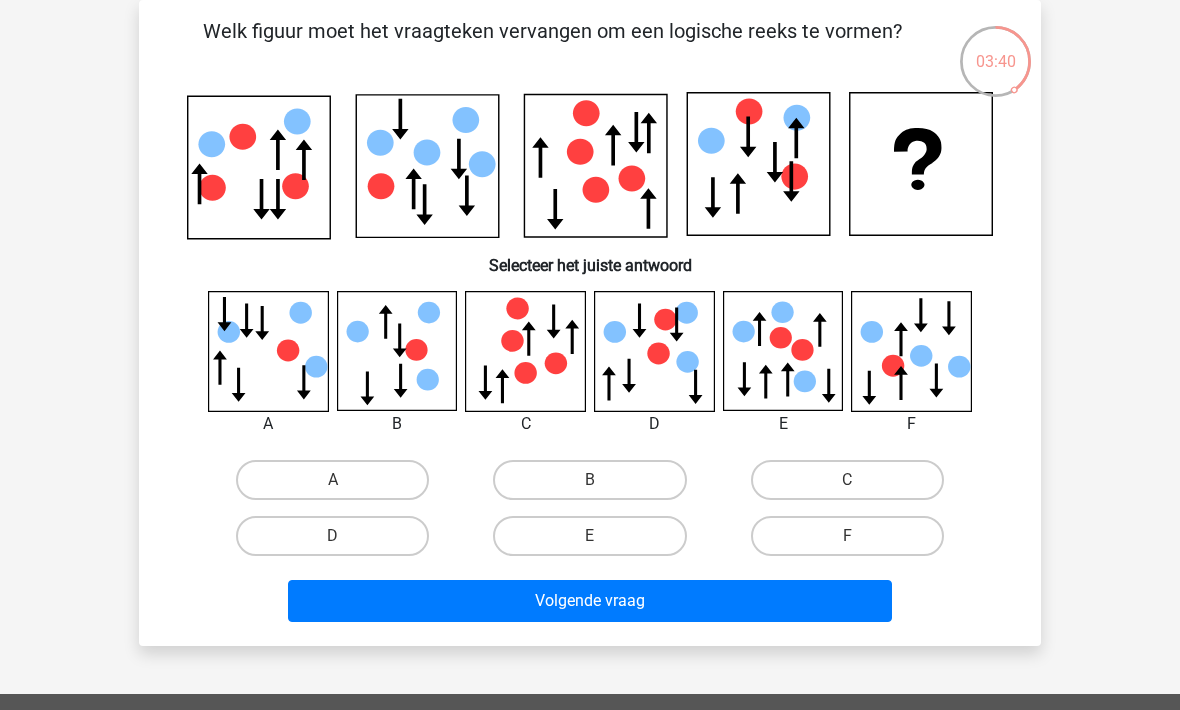 click on "E" at bounding box center [589, 536] 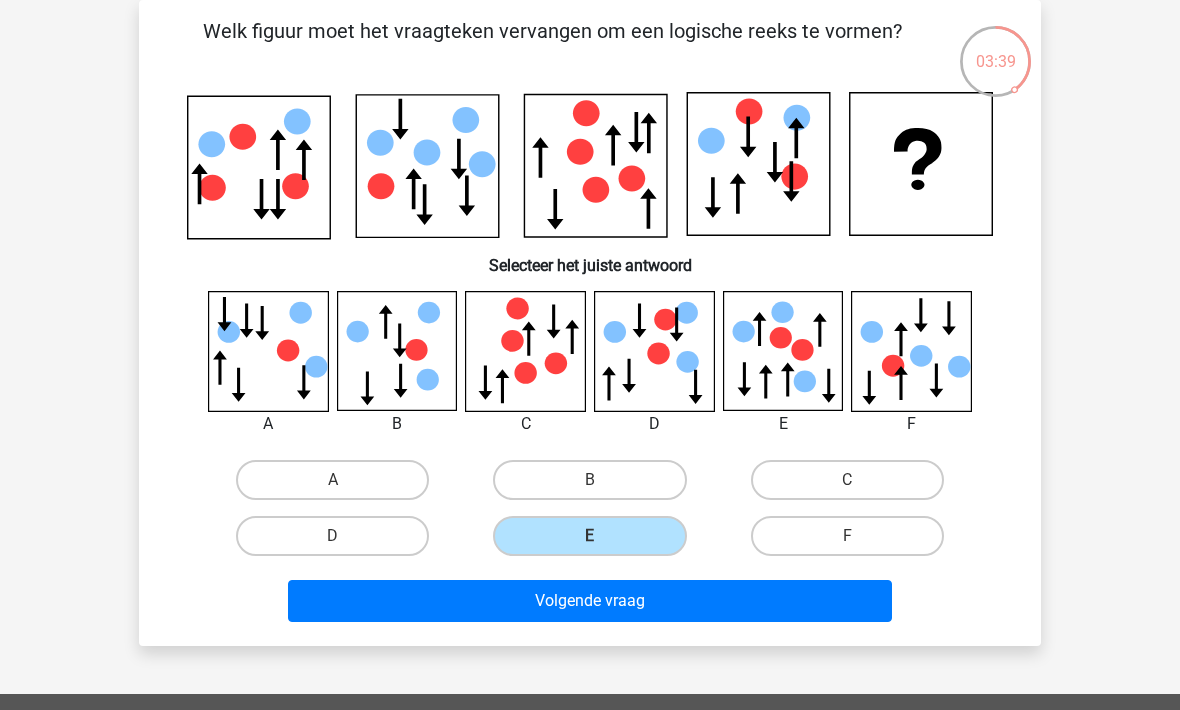 click on "Volgende vraag" at bounding box center [590, 601] 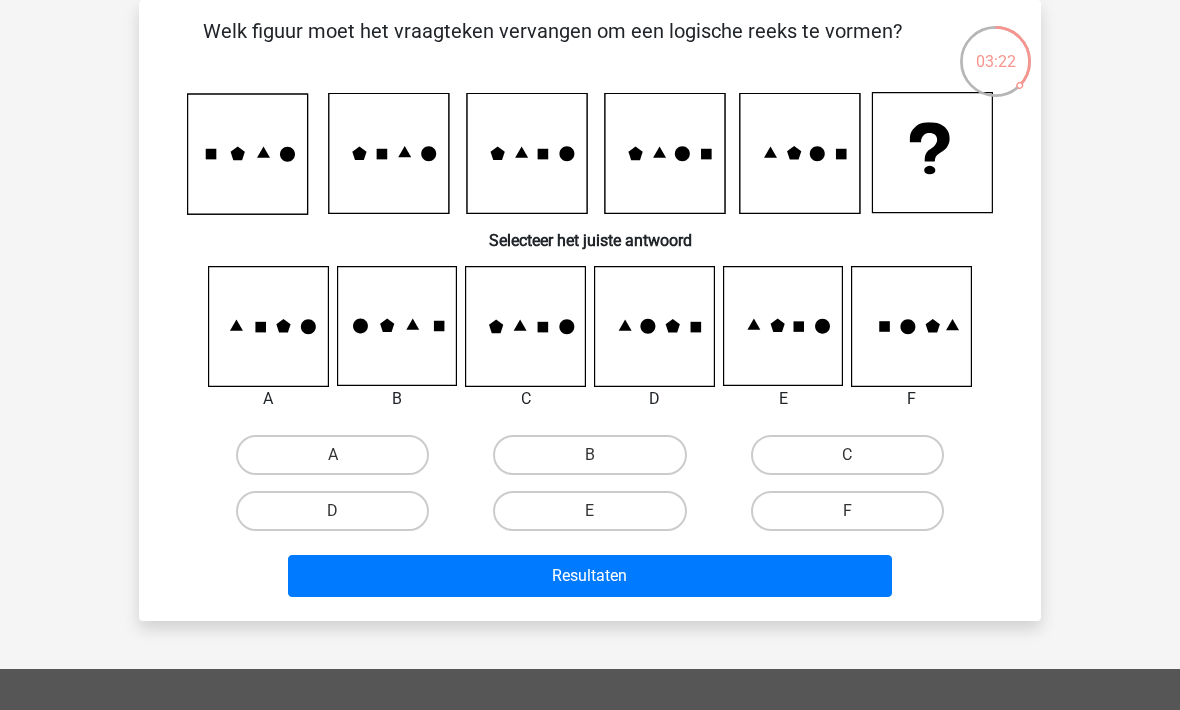 click on "C" at bounding box center [847, 455] 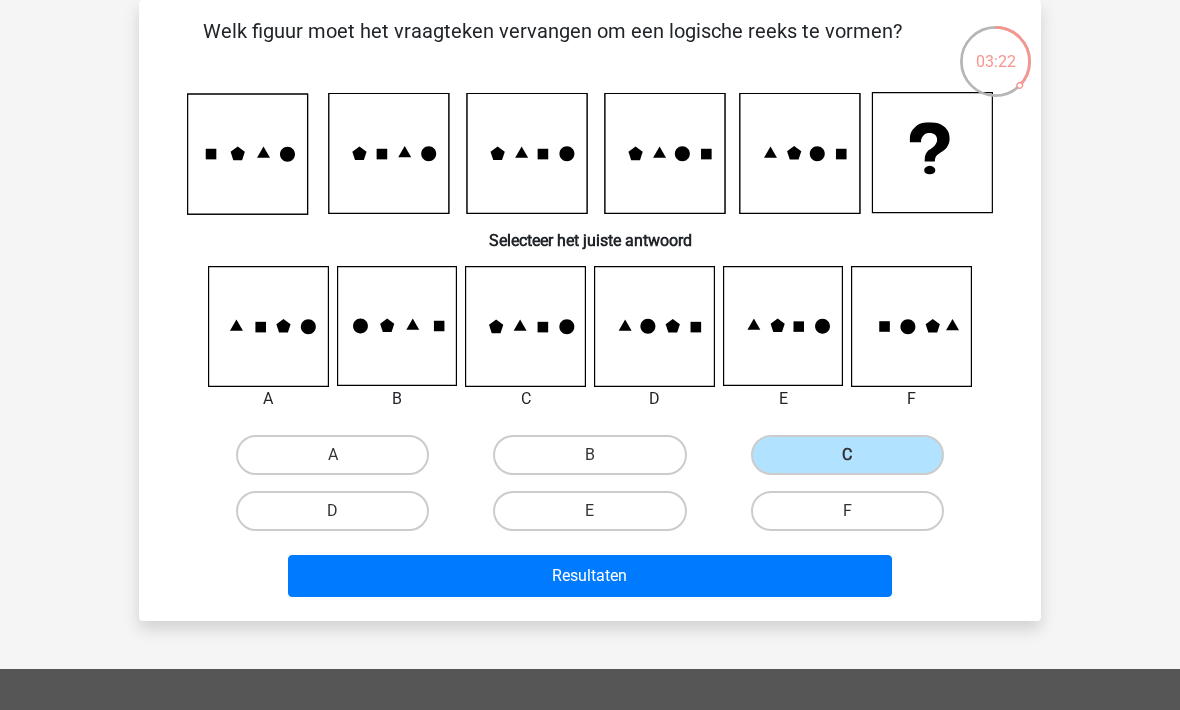 click on "Resultaten" at bounding box center (590, 576) 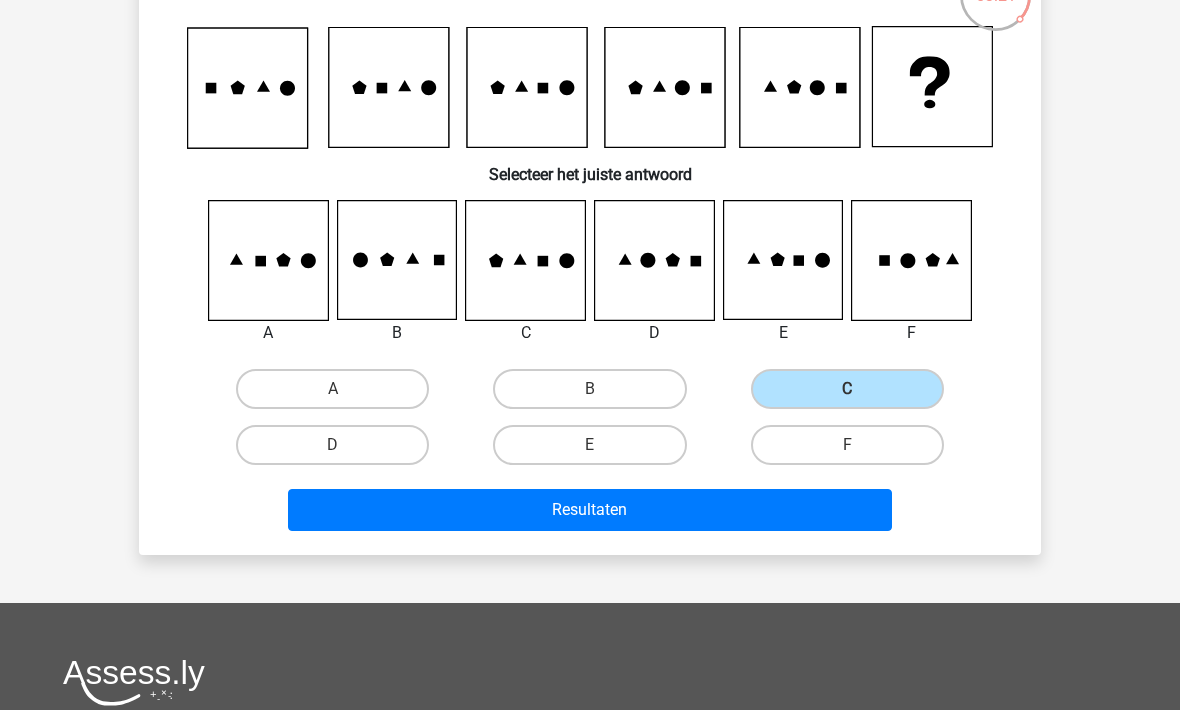 scroll, scrollTop: 158, scrollLeft: 0, axis: vertical 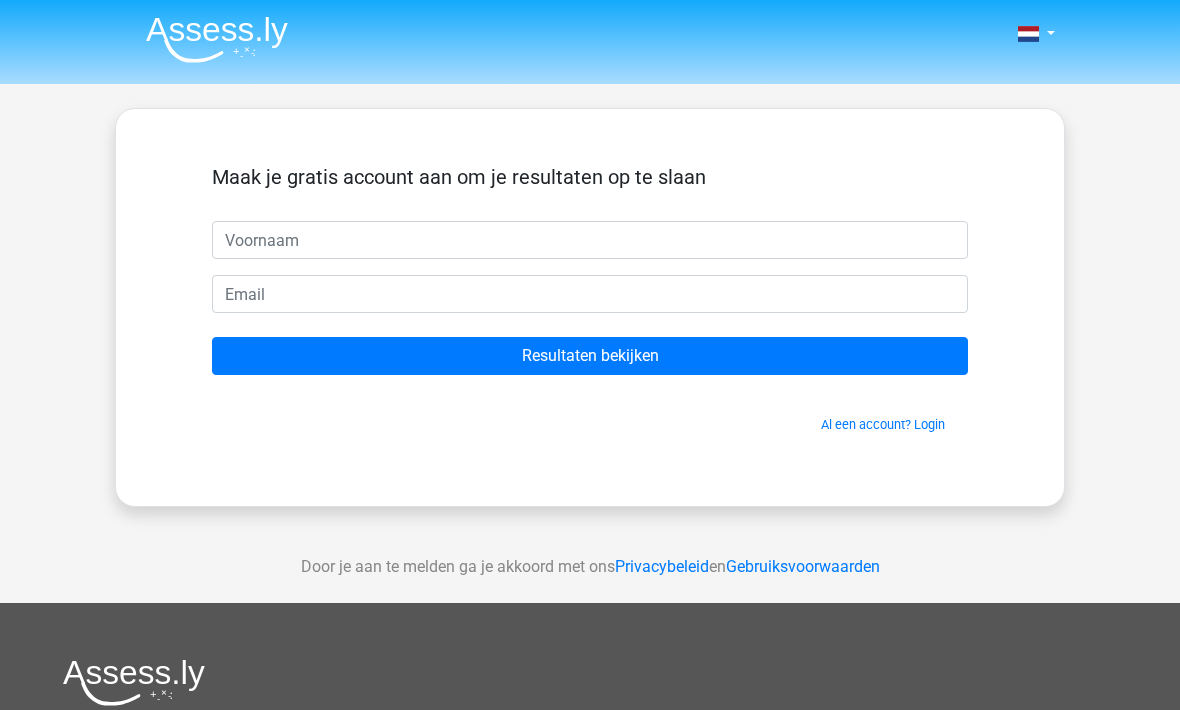 click on "Resultaten bekijken" at bounding box center [590, 356] 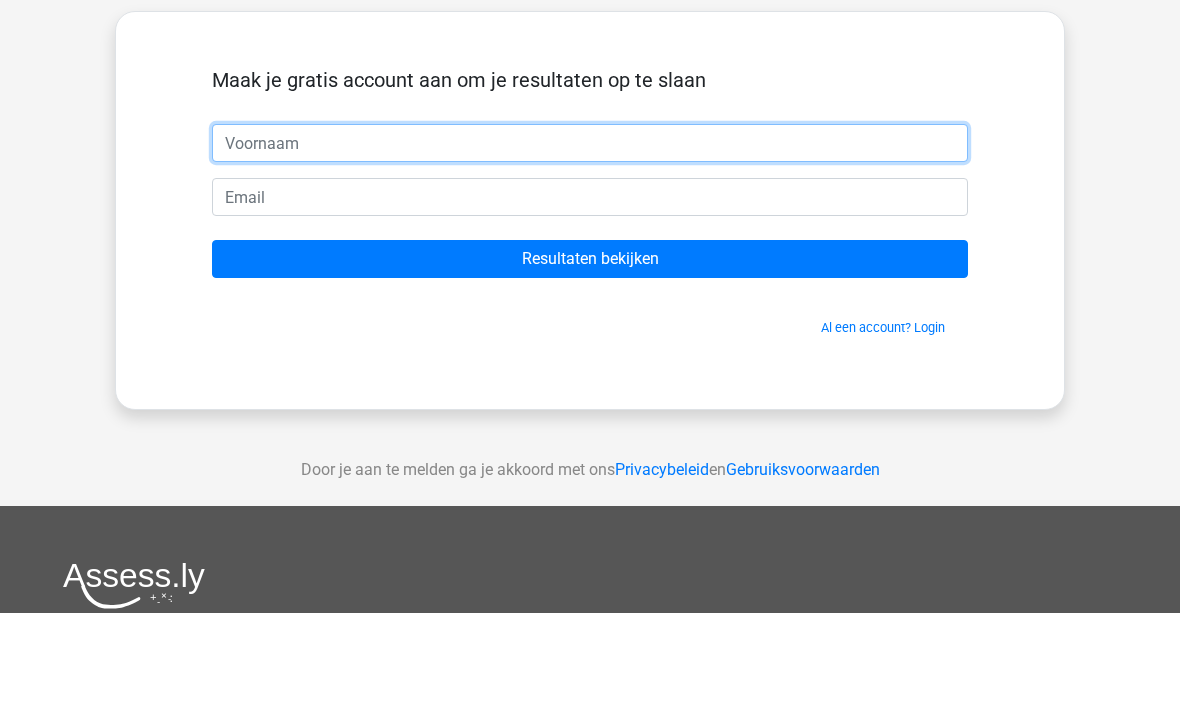 type on "B" 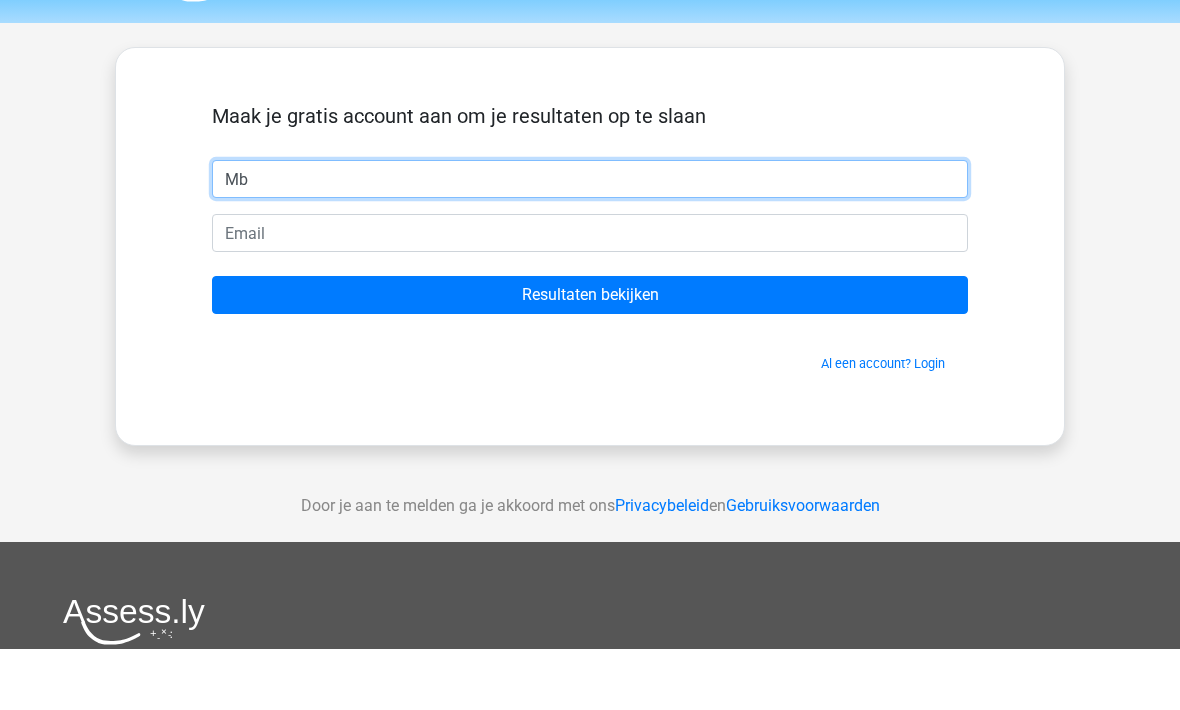 type on "M" 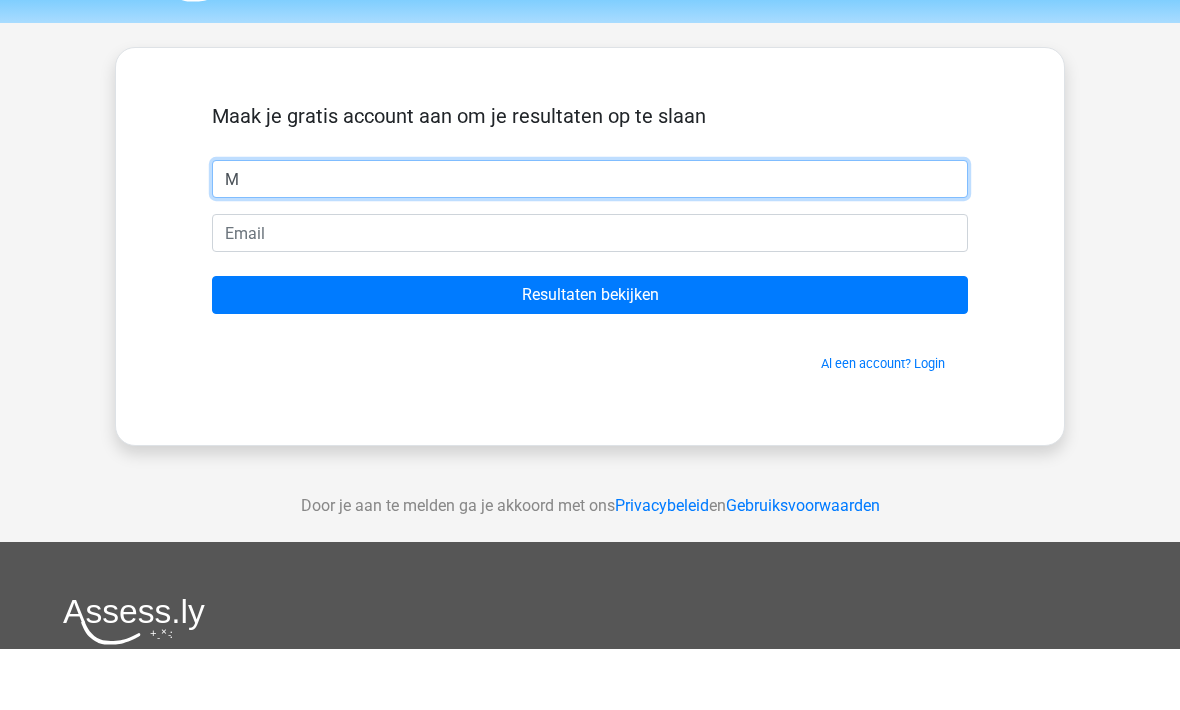 type 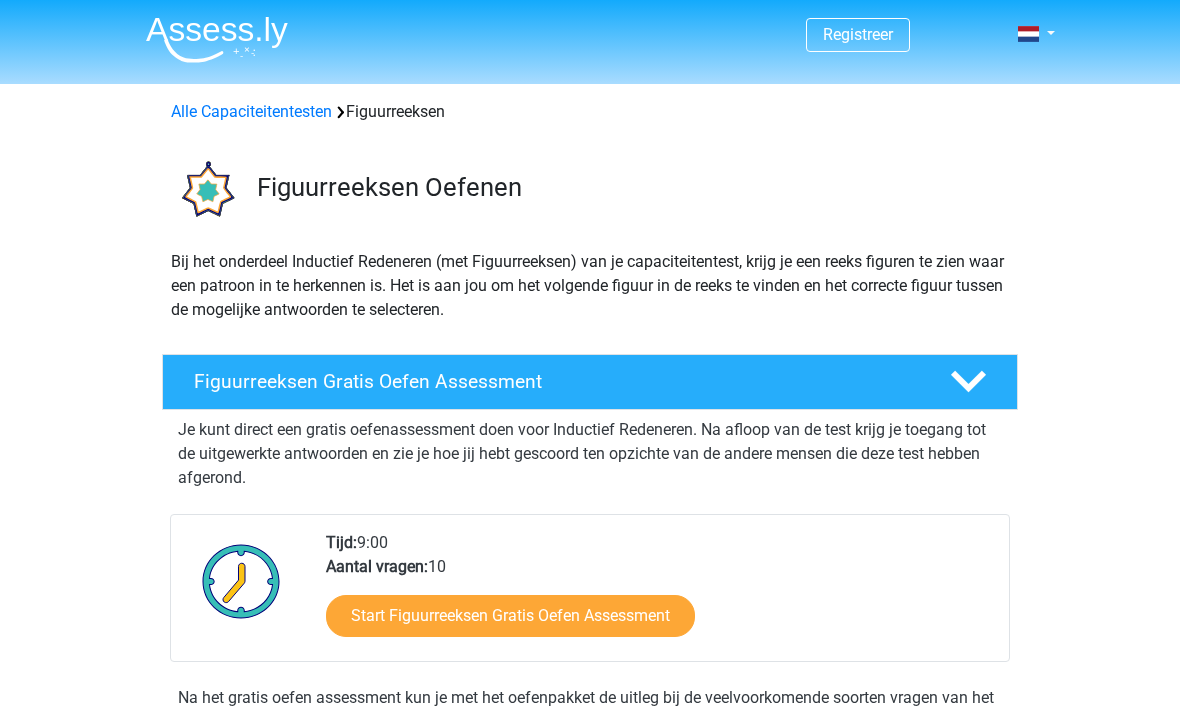 scroll, scrollTop: 0, scrollLeft: 0, axis: both 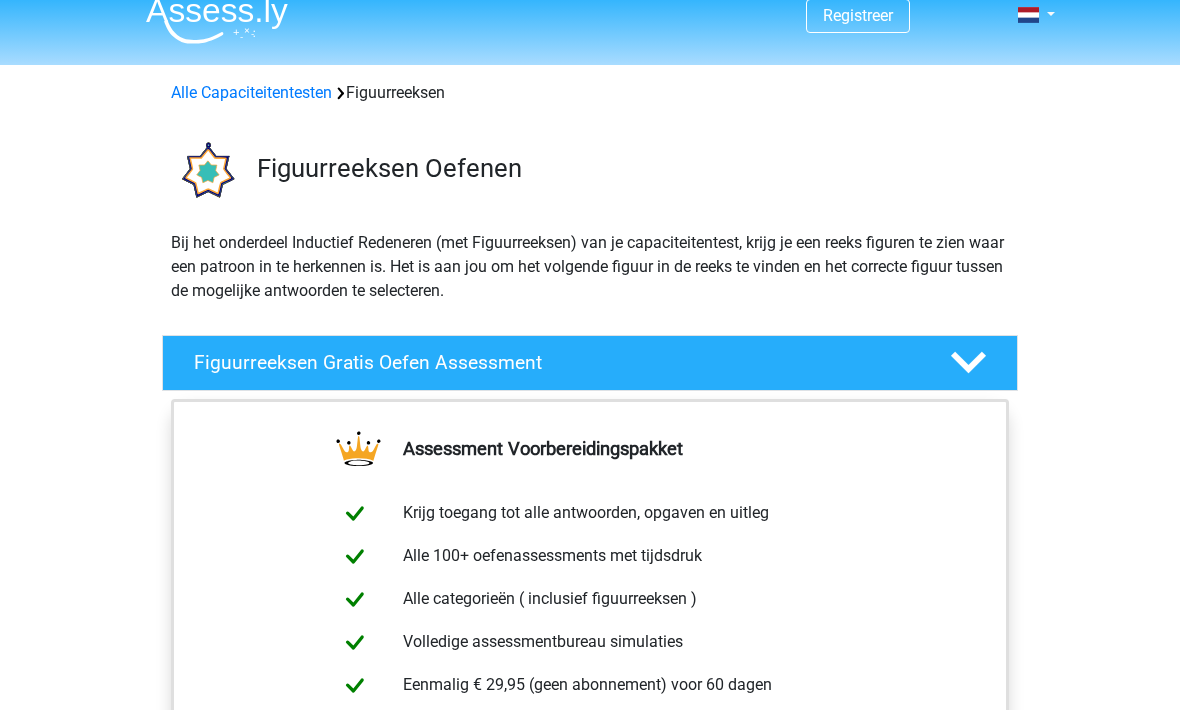 click 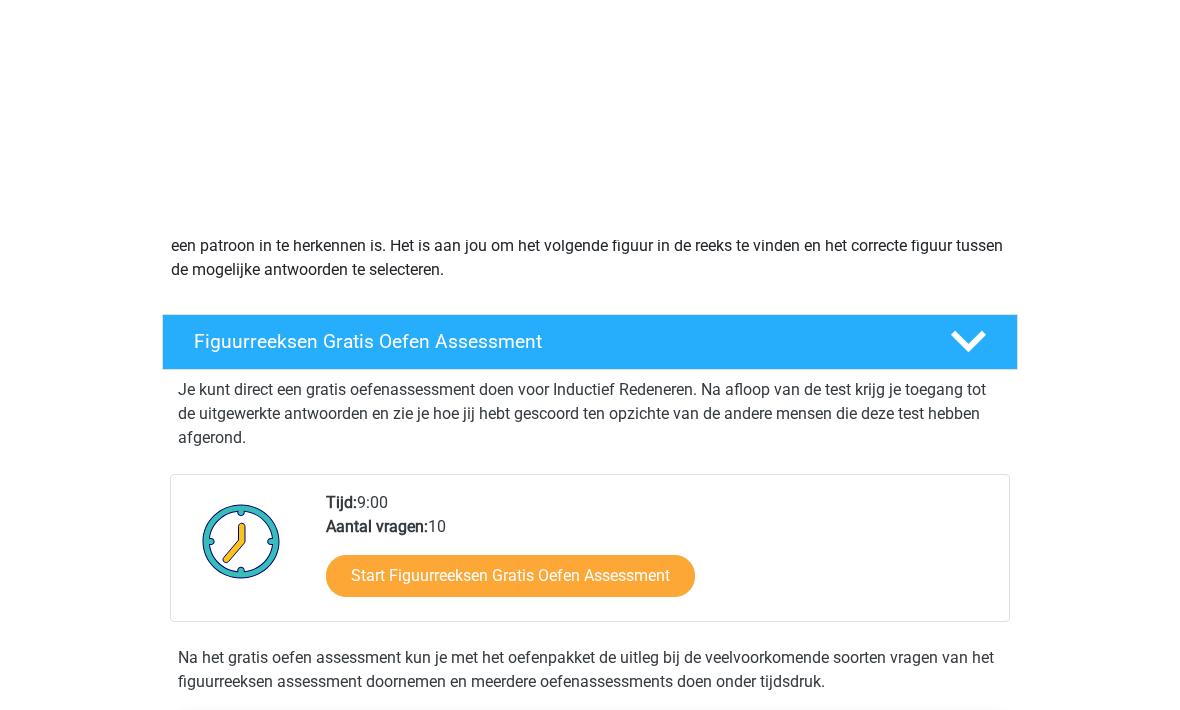 scroll, scrollTop: 0, scrollLeft: 0, axis: both 